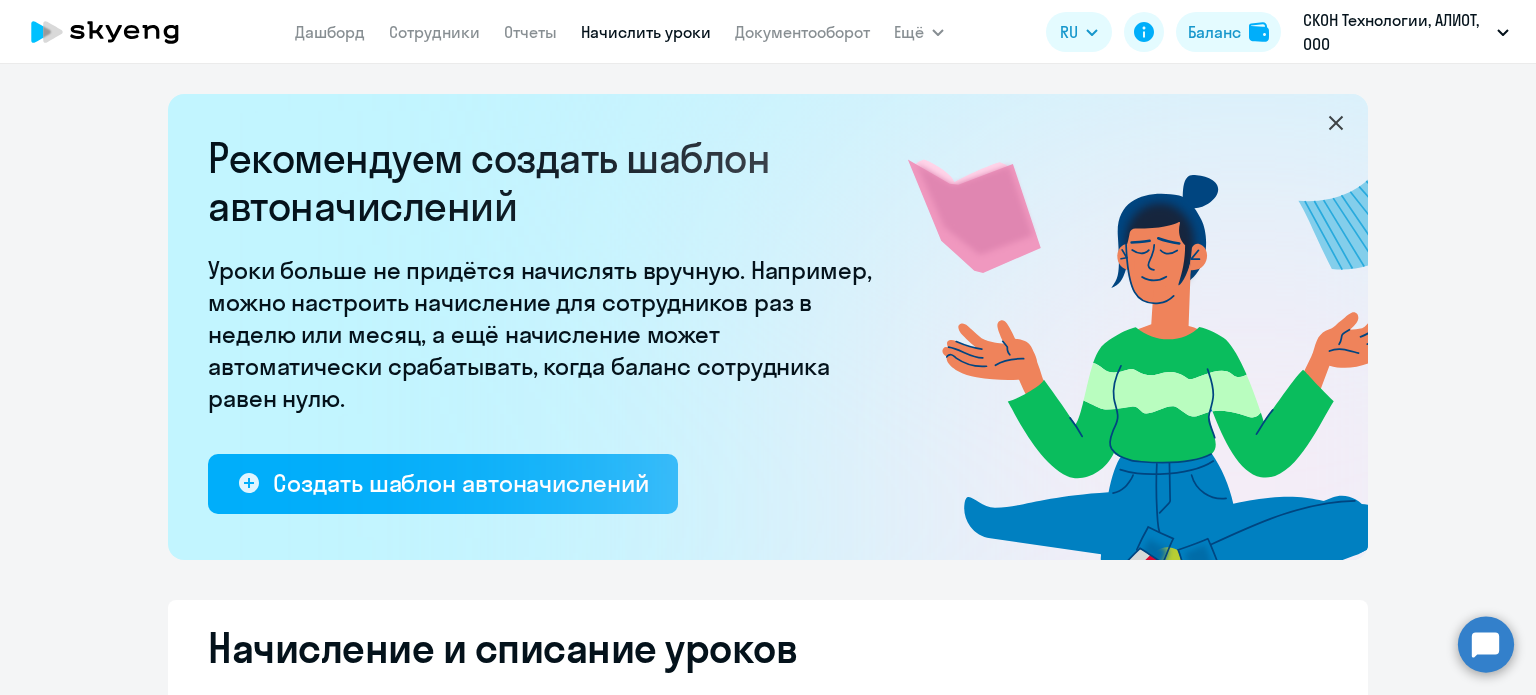 select on "10" 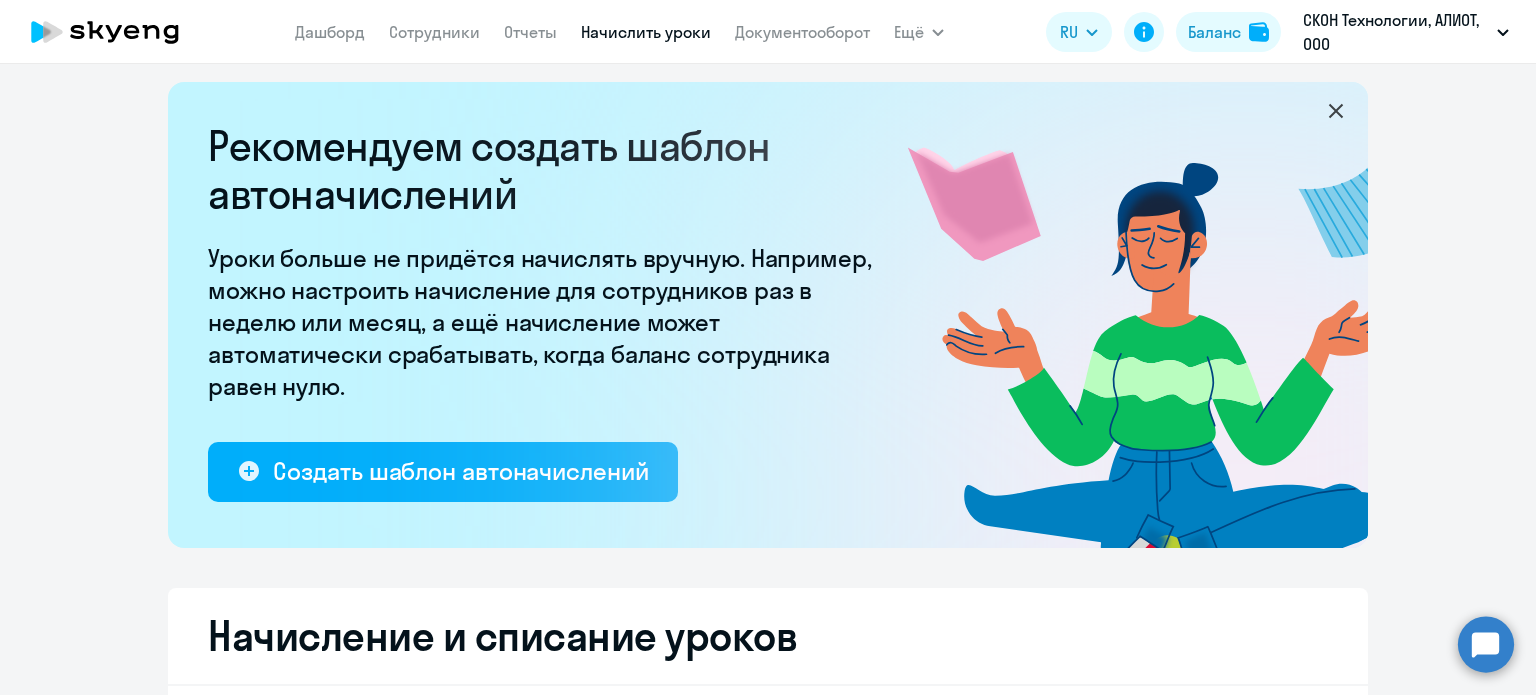 scroll, scrollTop: 0, scrollLeft: 0, axis: both 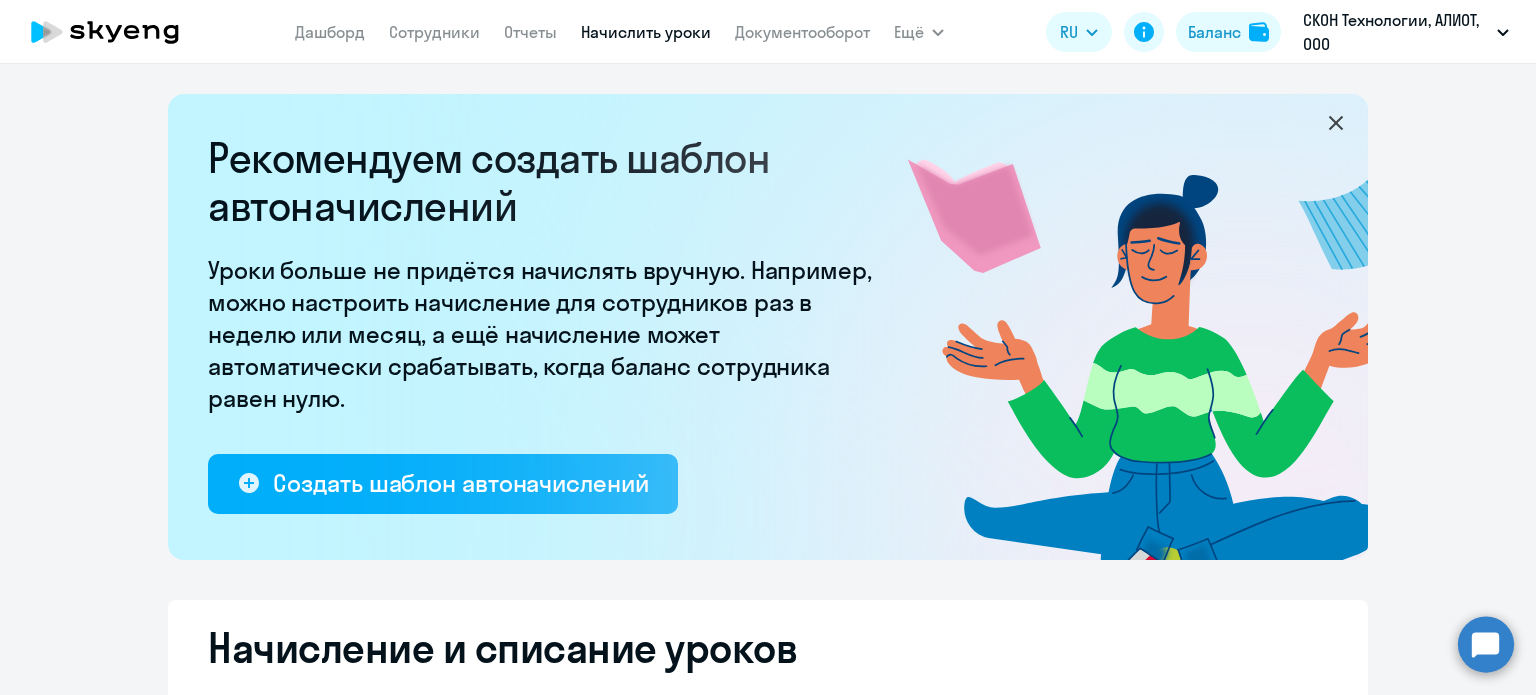 click 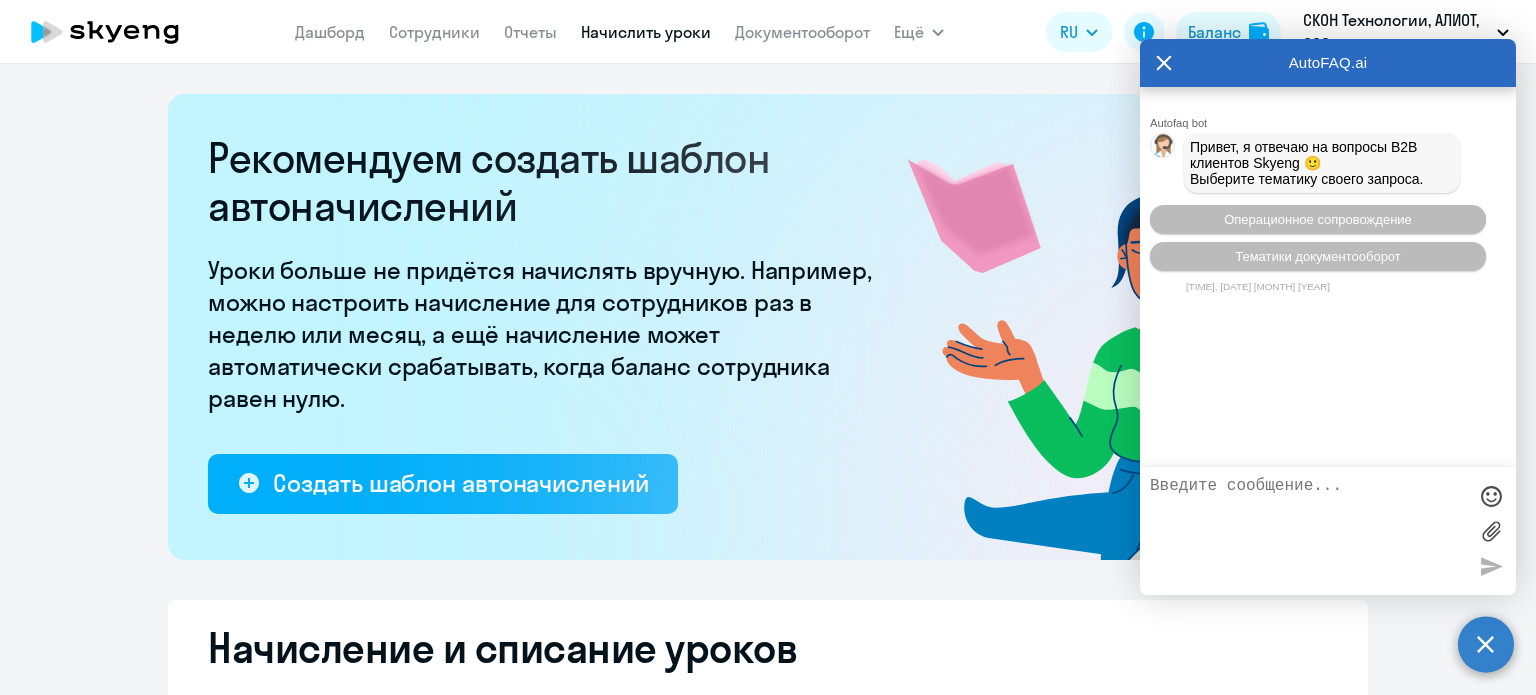 click at bounding box center [1308, 531] 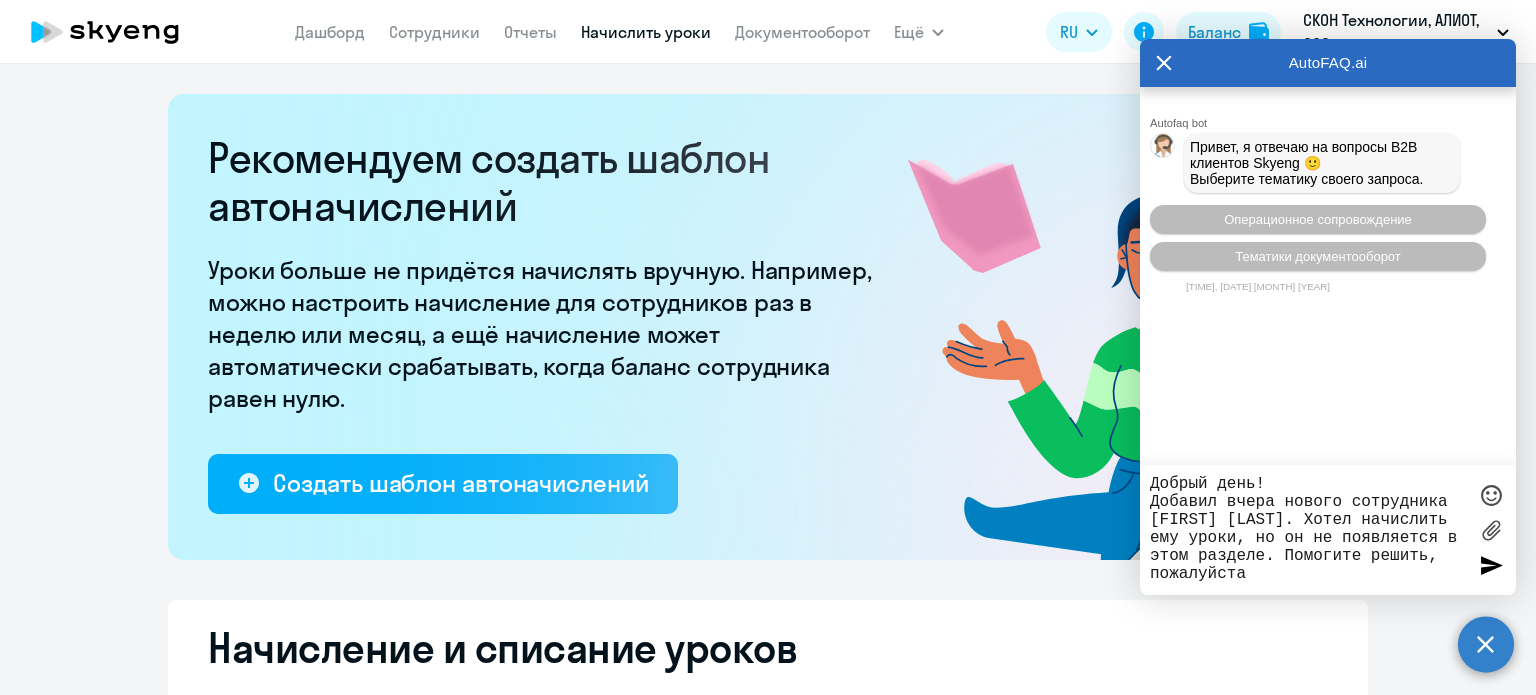 type on "Добрый день!
Добавил вчера нового сотрудника [NAME]. Хотел начислить ему уроки, но он не появляется в этом разделе. Помогите решить, пожалуйста." 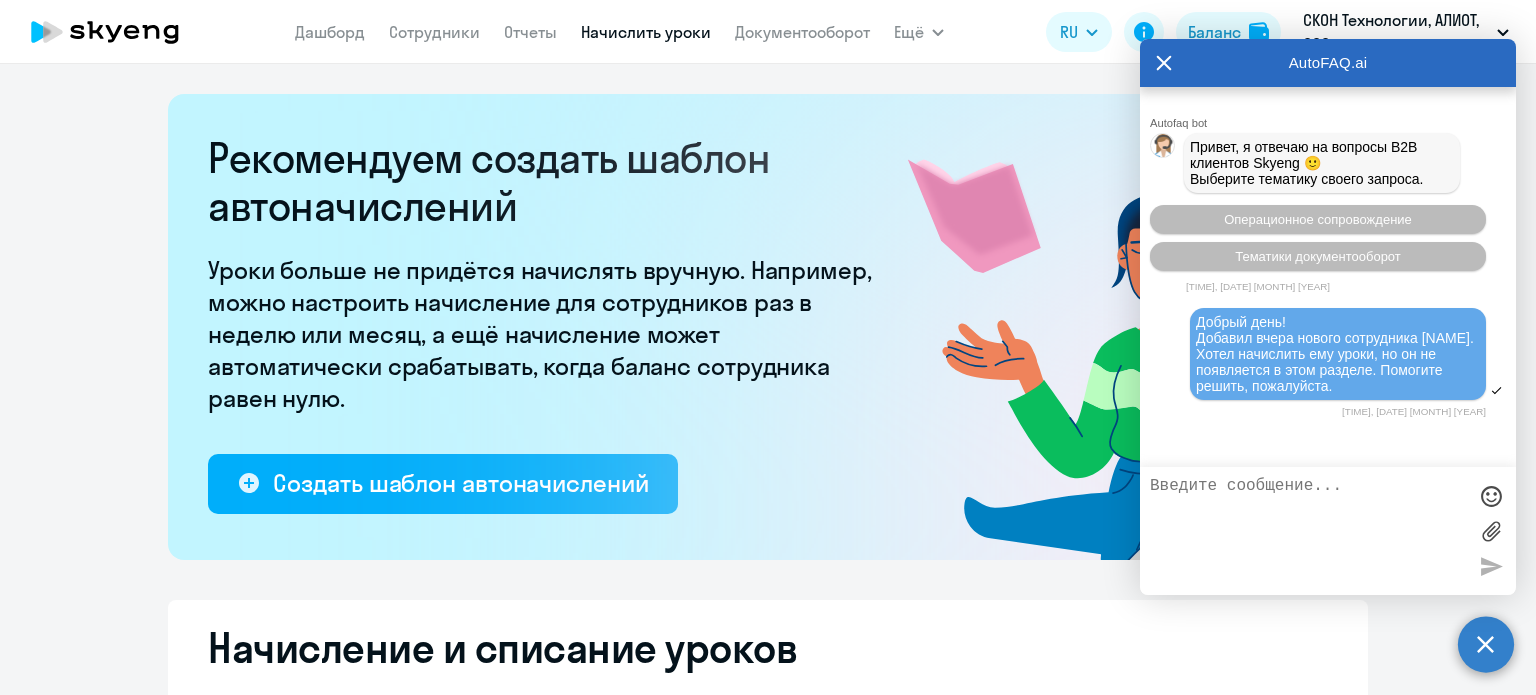 scroll, scrollTop: 132, scrollLeft: 0, axis: vertical 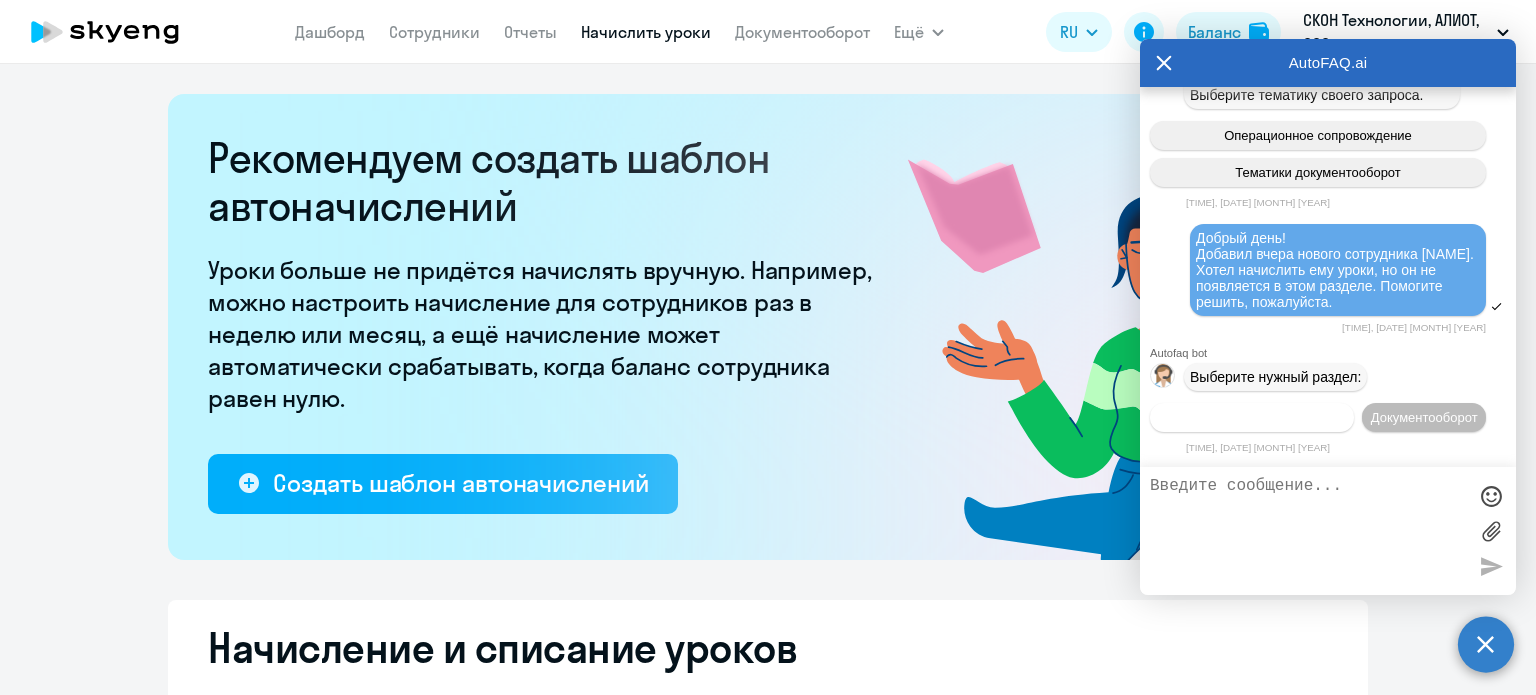 click on "Операционное сопровождение" at bounding box center (1252, 417) 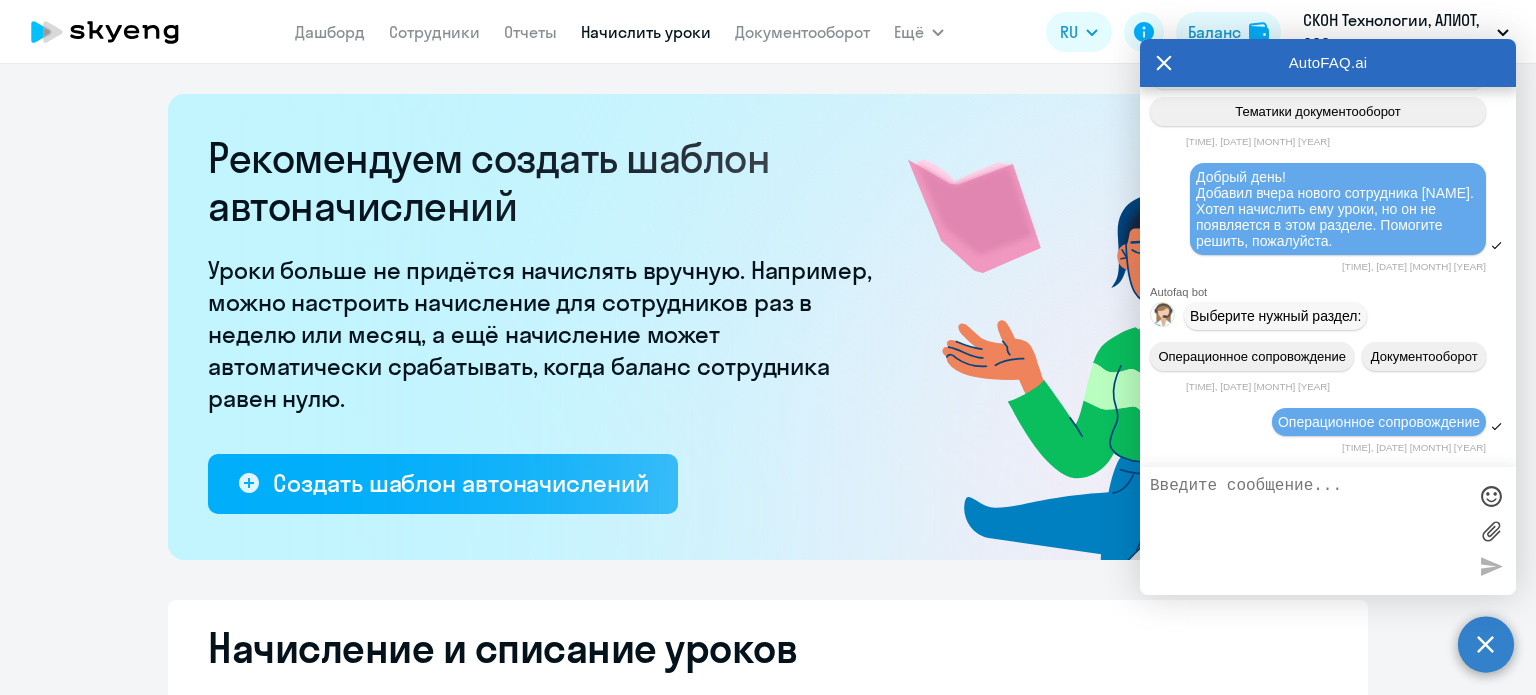 scroll, scrollTop: 316, scrollLeft: 0, axis: vertical 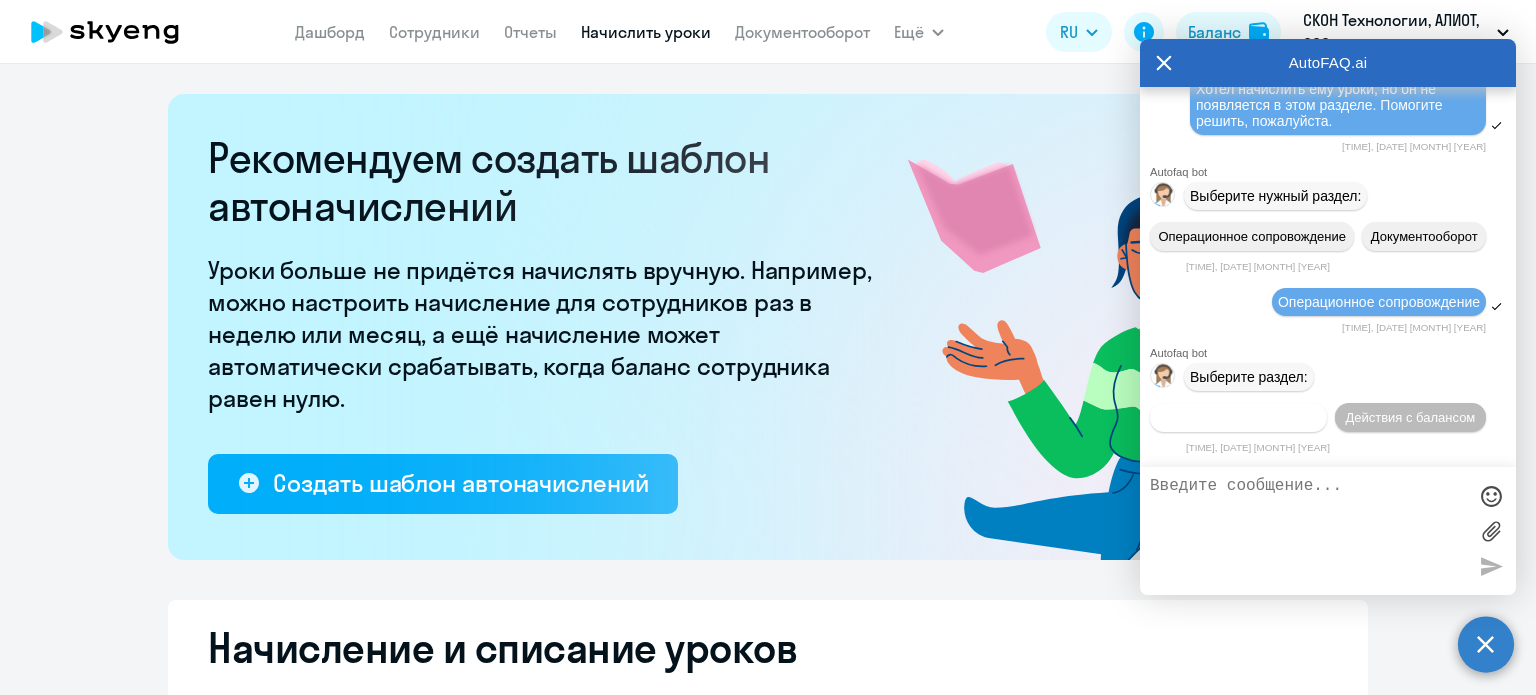 click on "Действия по сотрудникам" at bounding box center (1238, 417) 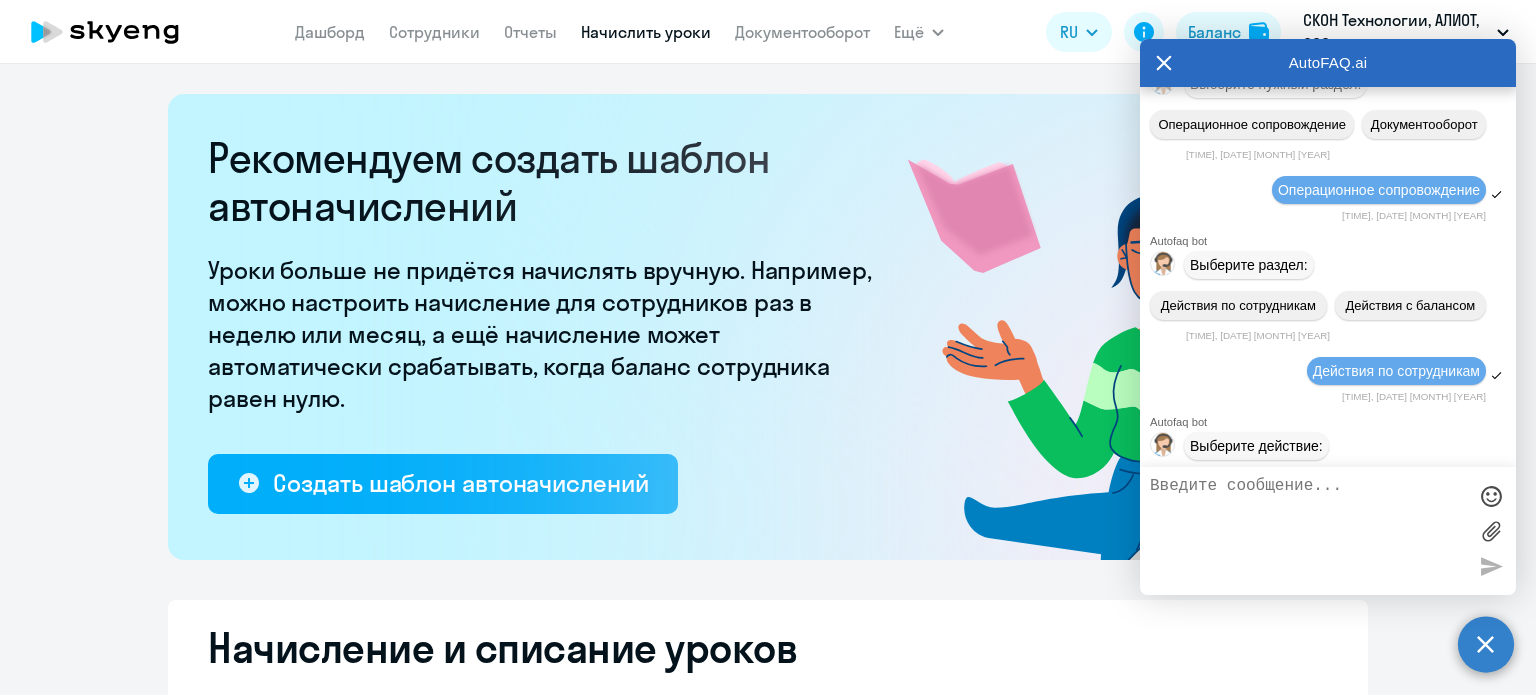 scroll, scrollTop: 614, scrollLeft: 0, axis: vertical 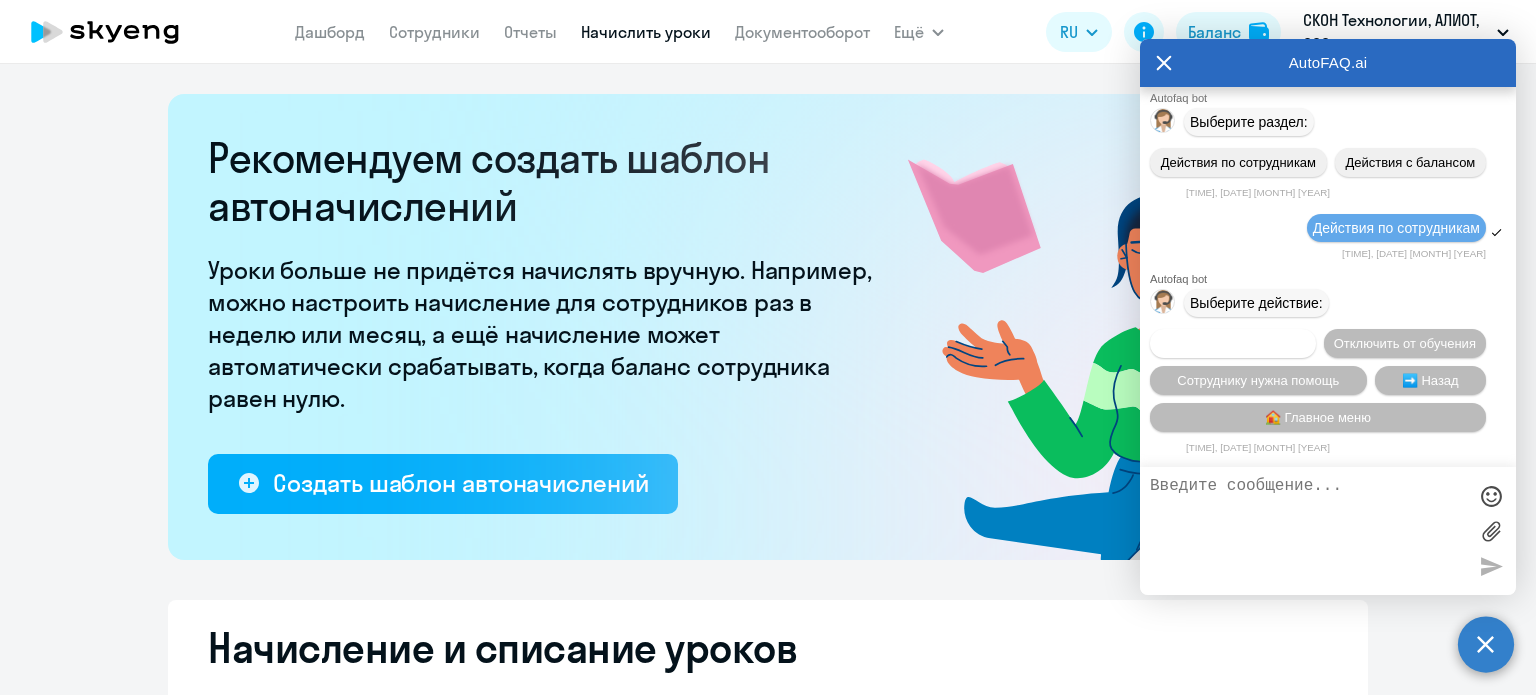 click on "Подключить к обучению" at bounding box center [1233, 343] 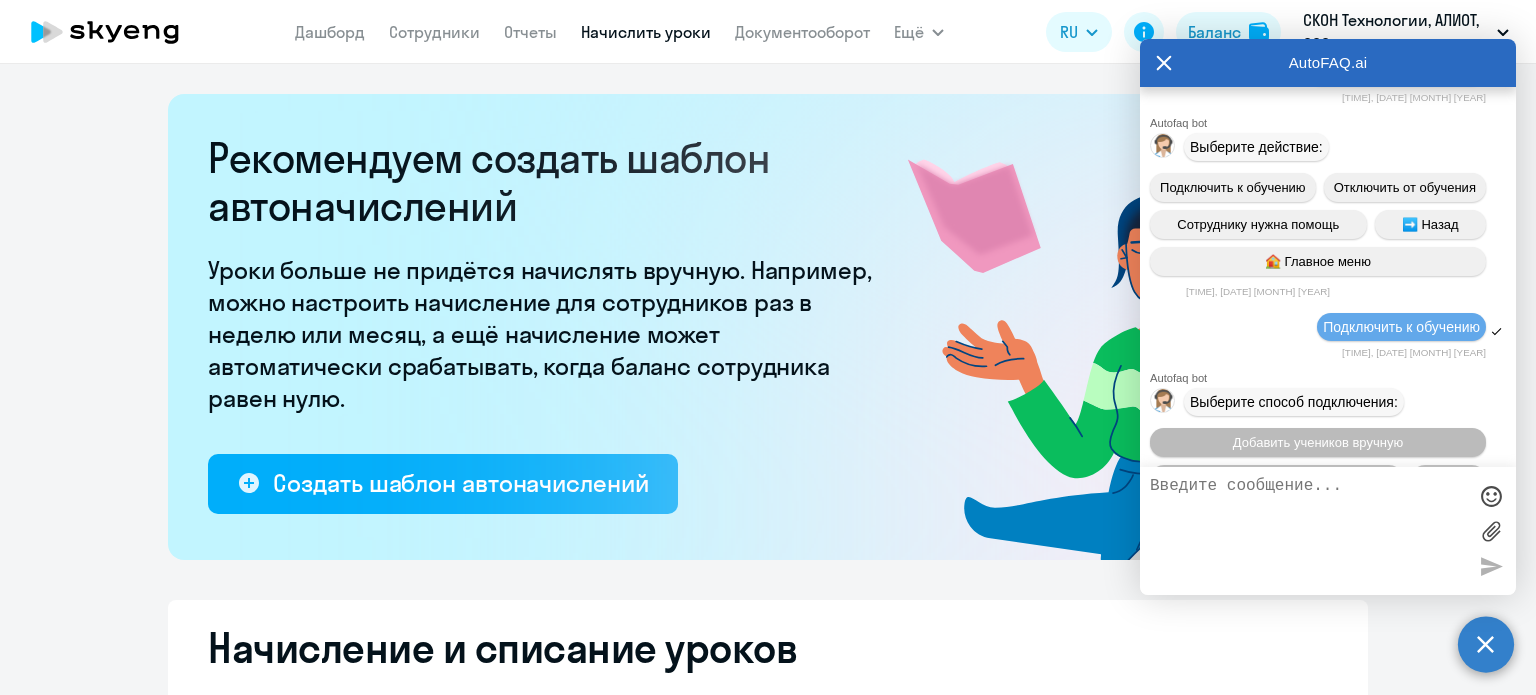 scroll, scrollTop: 874, scrollLeft: 0, axis: vertical 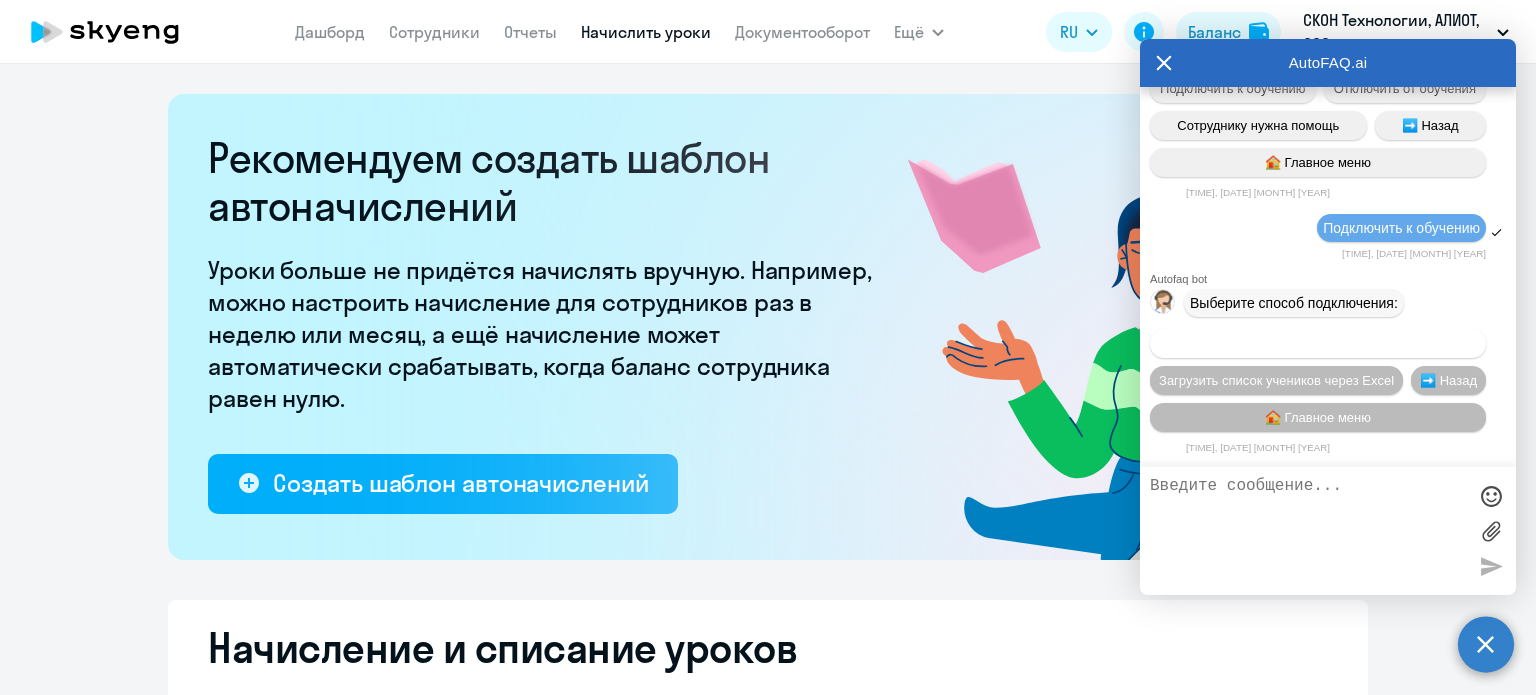 click on "Добавить учеников вручную" at bounding box center (1318, 343) 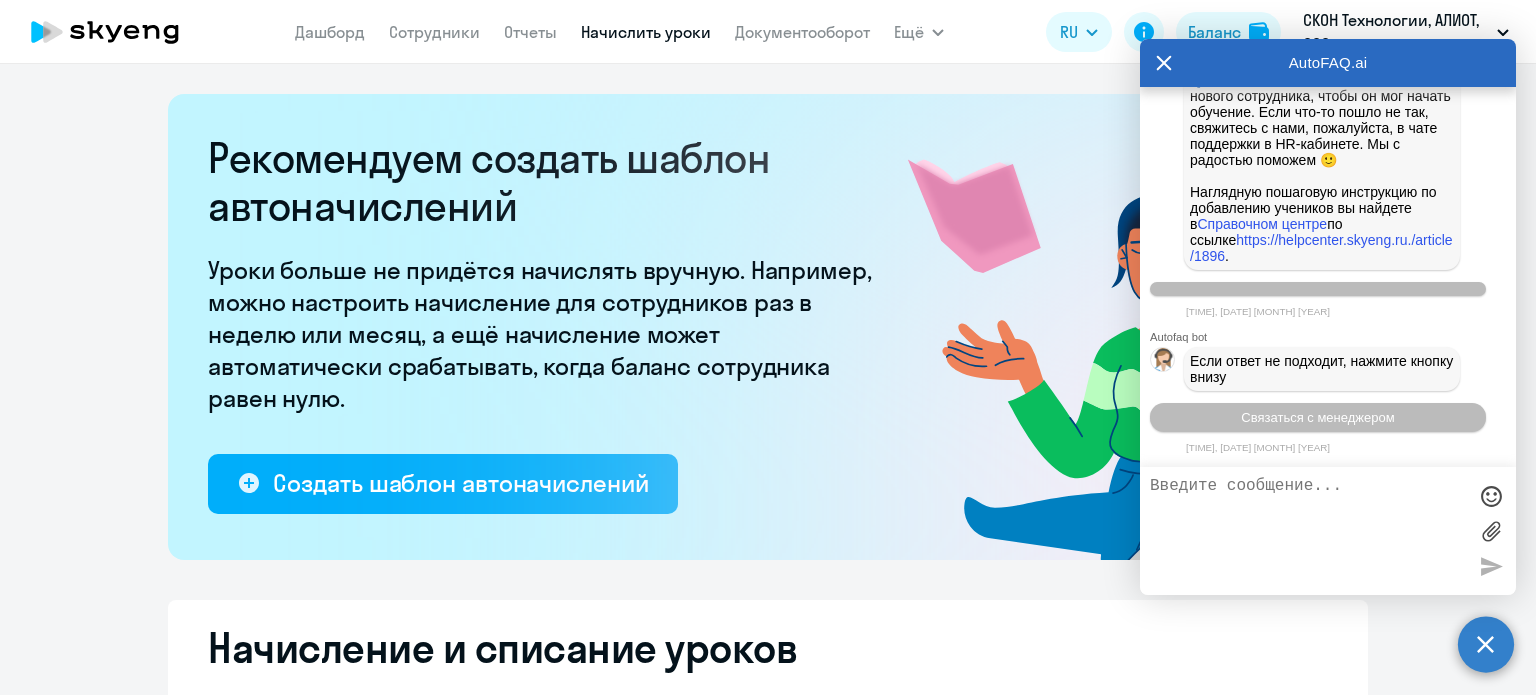 scroll, scrollTop: 1900, scrollLeft: 0, axis: vertical 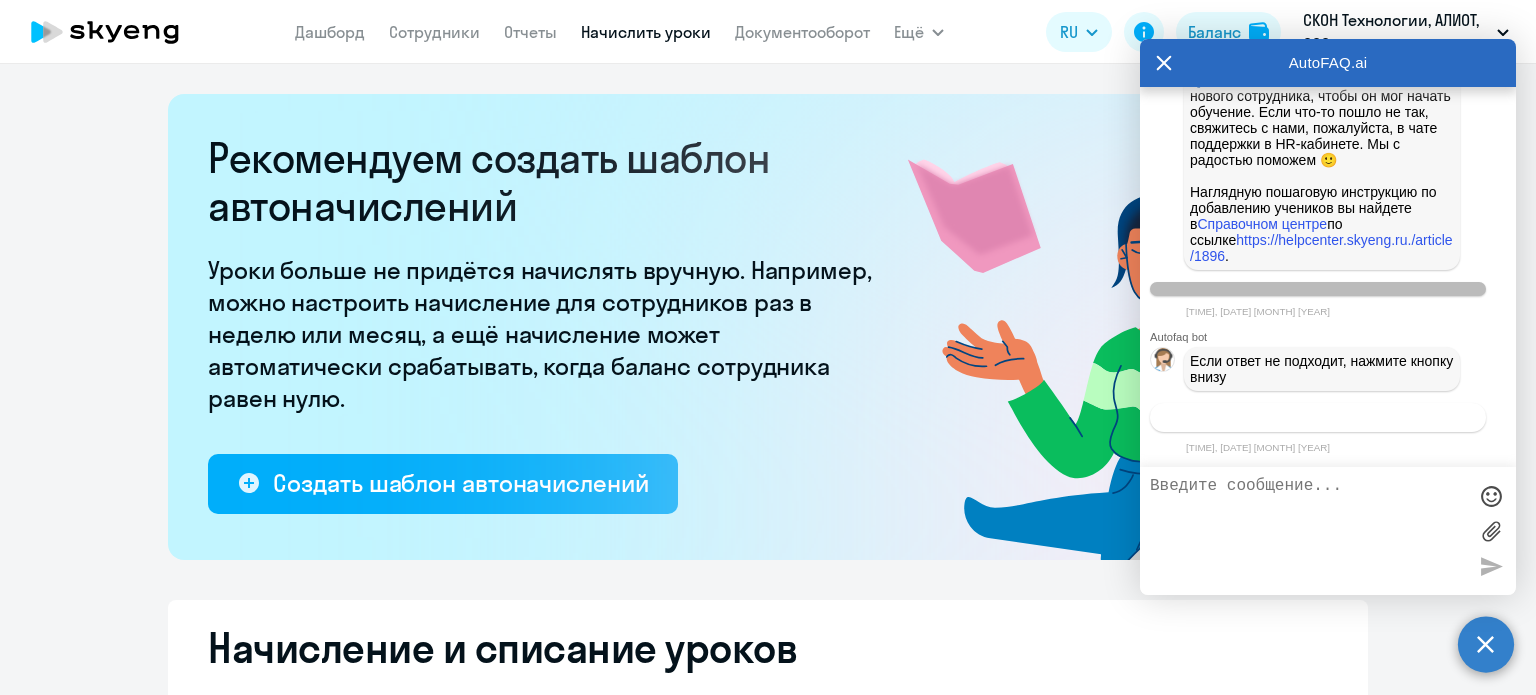 click on "Связаться с менеджером" at bounding box center [1317, 417] 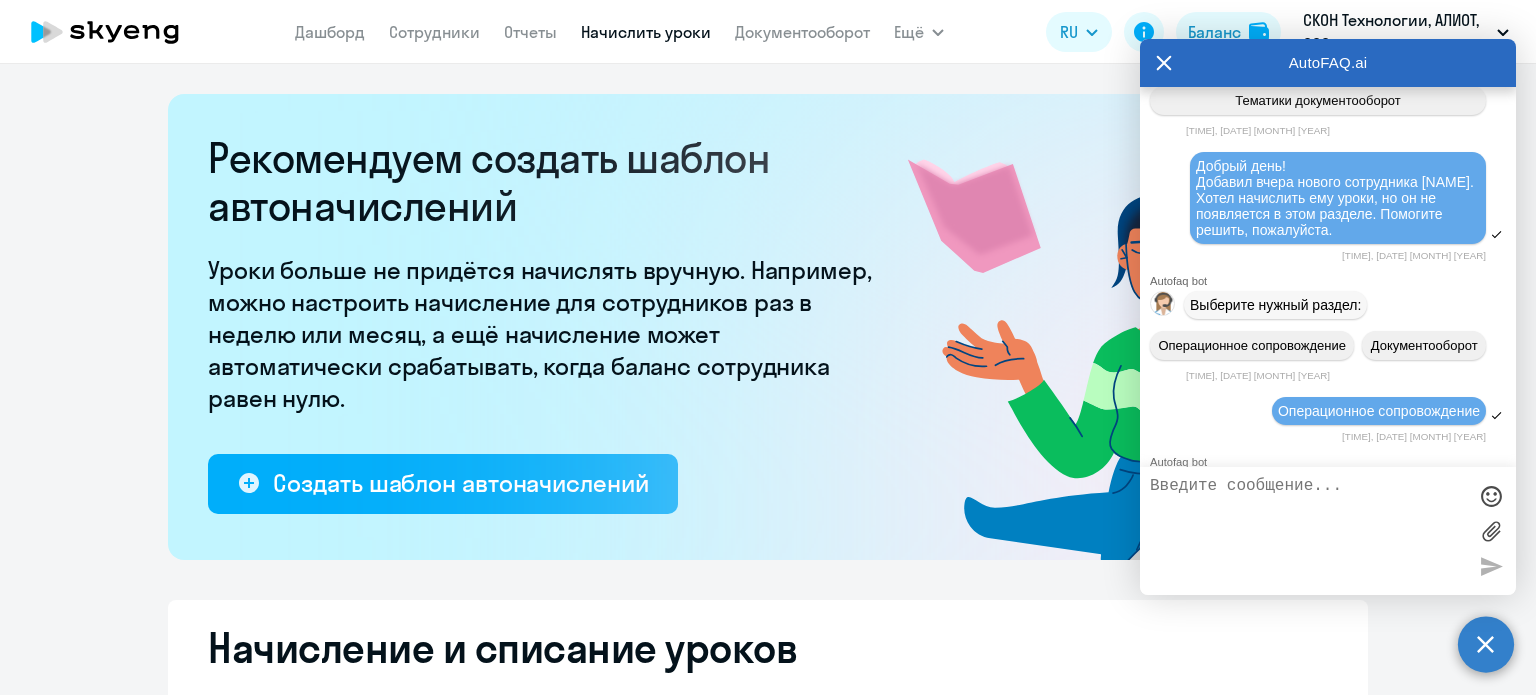 scroll, scrollTop: 0, scrollLeft: 0, axis: both 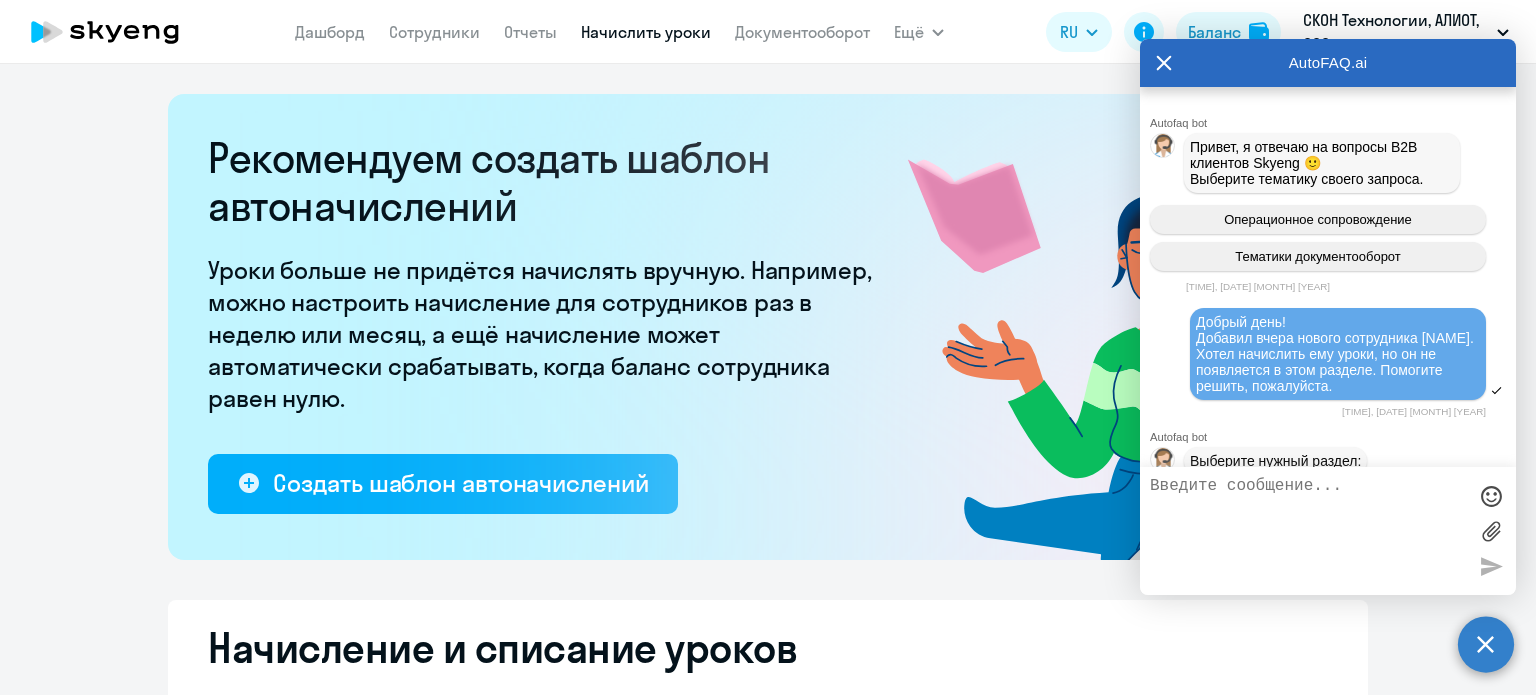 drag, startPoint x: 1464, startPoint y: 391, endPoint x: 1170, endPoint y: 321, distance: 302.21848 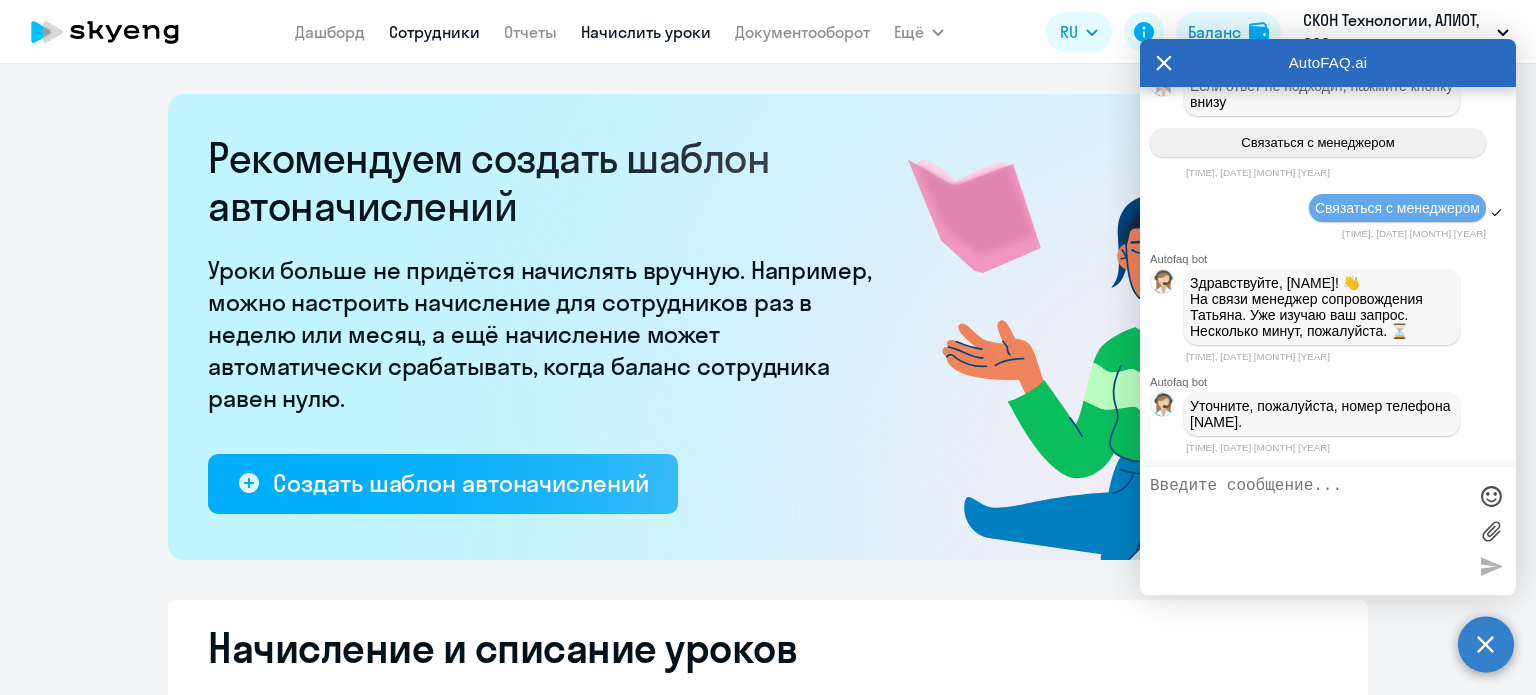 scroll, scrollTop: 2188, scrollLeft: 0, axis: vertical 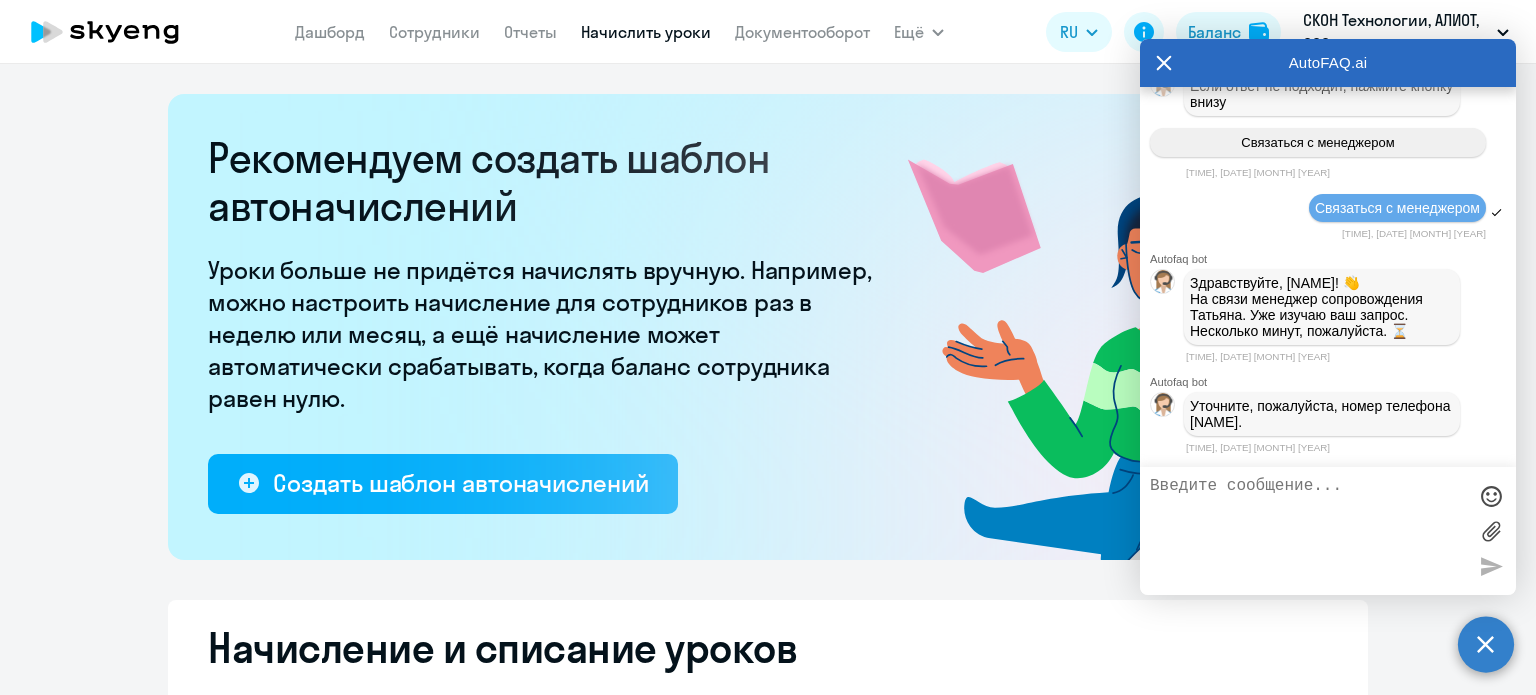 click at bounding box center (1308, 531) 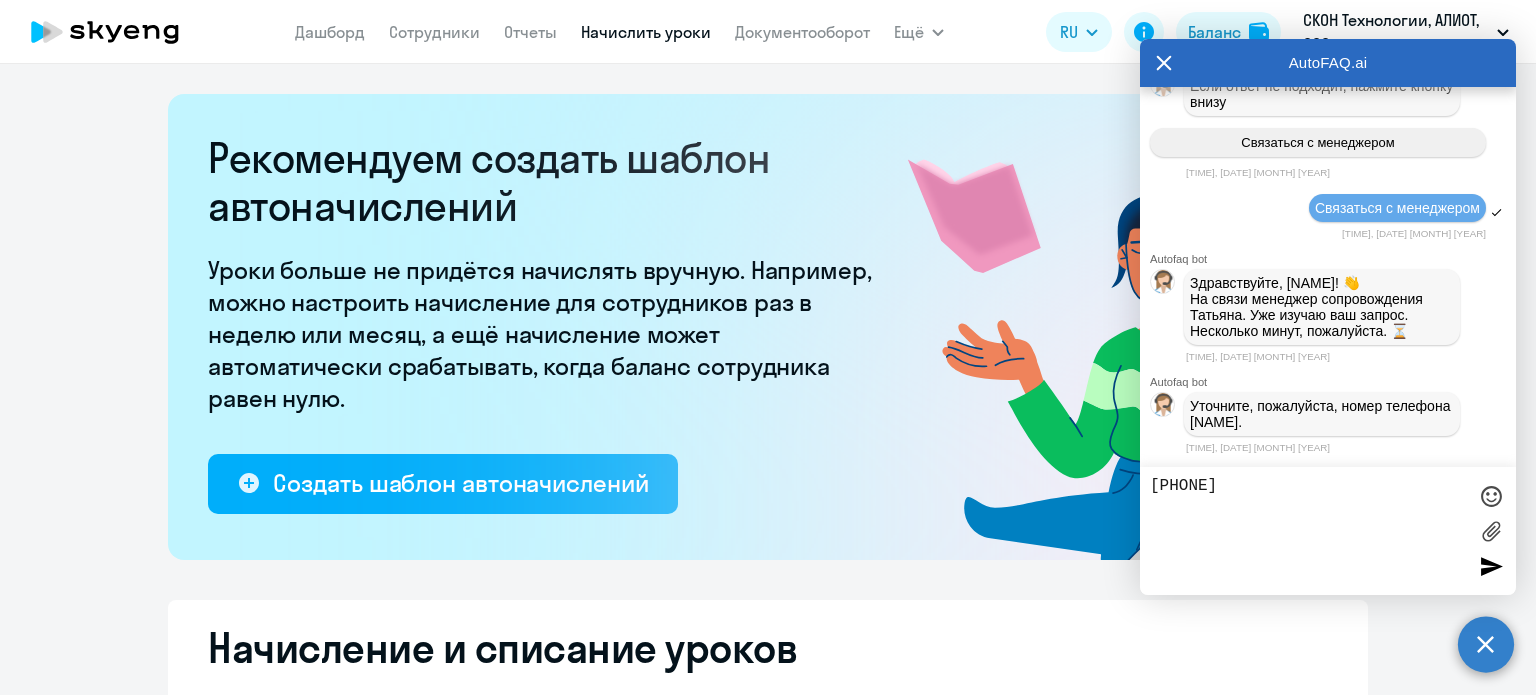 click on "[PHONE]" at bounding box center (1308, 531) 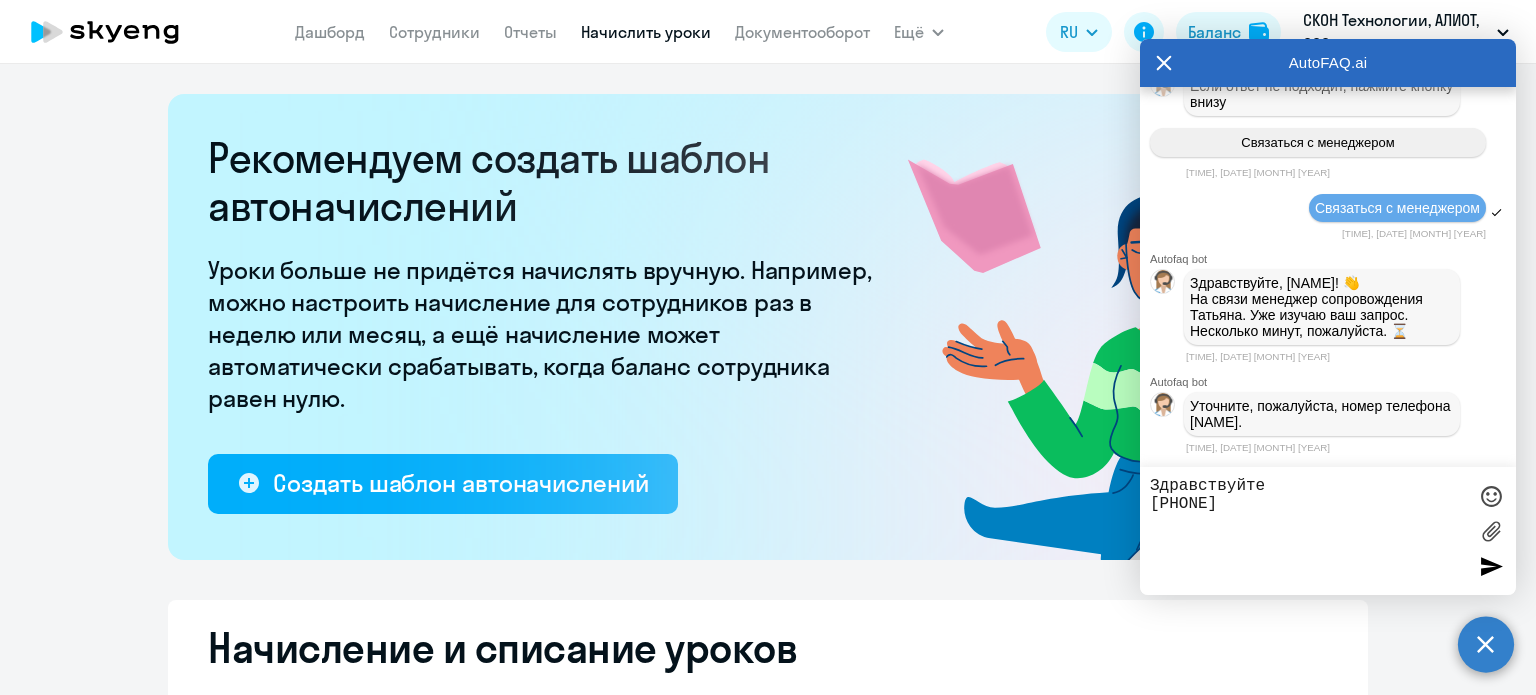 type on "Здравствуйте!
[PHONE]" 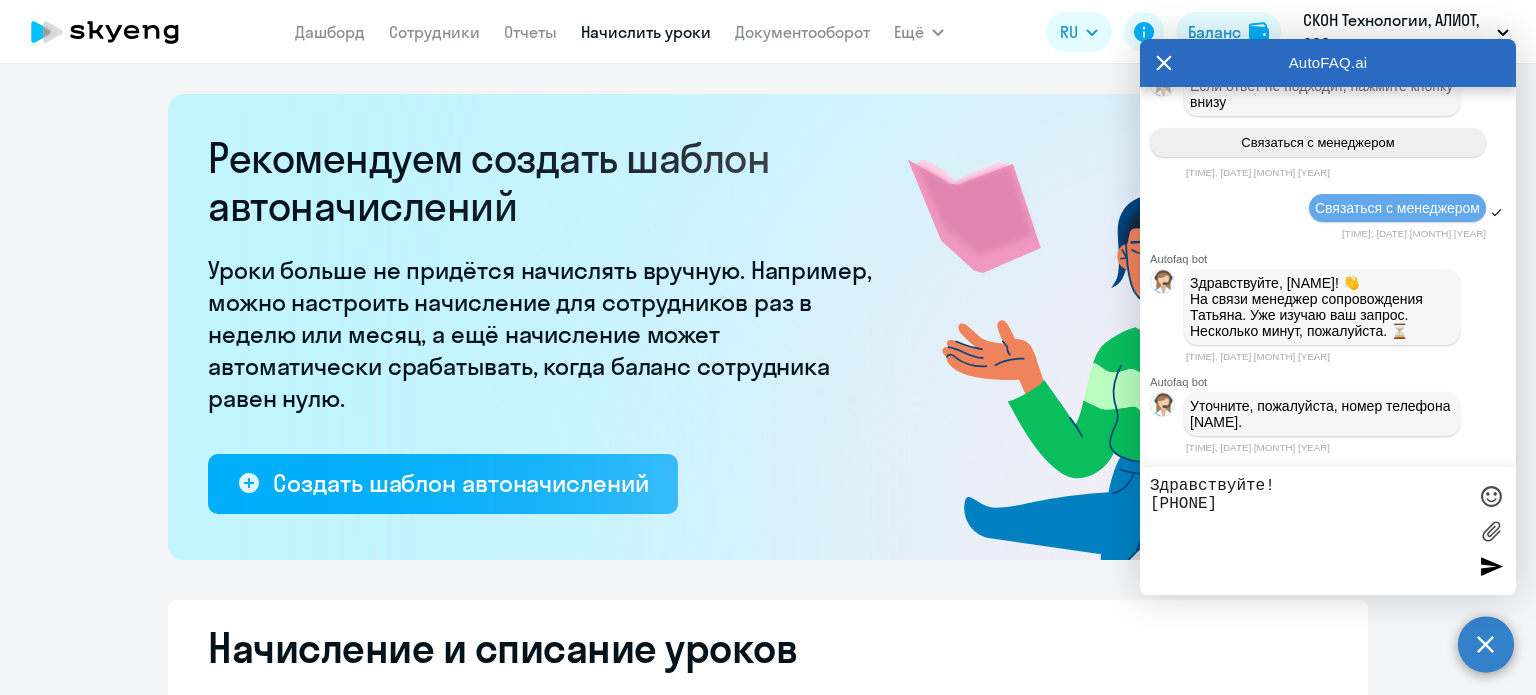 type 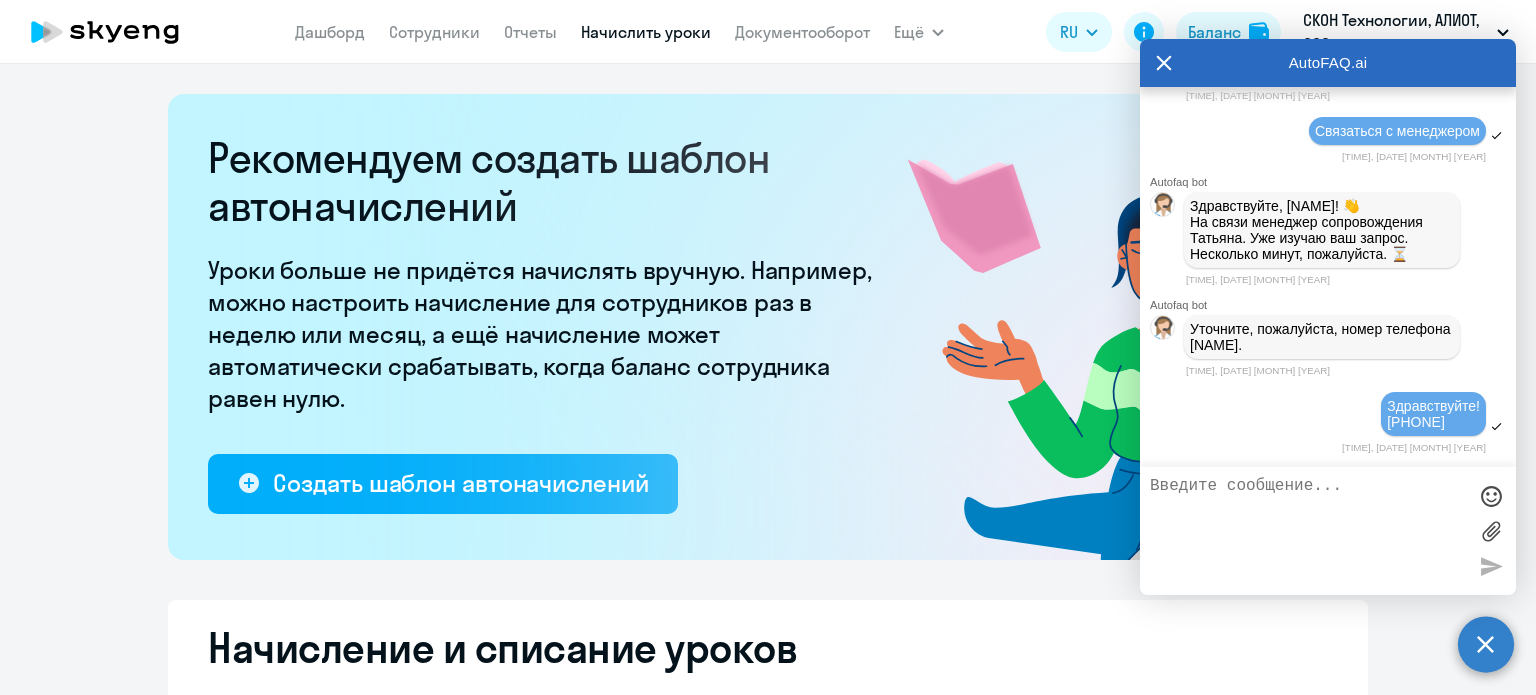 scroll, scrollTop: 2267, scrollLeft: 0, axis: vertical 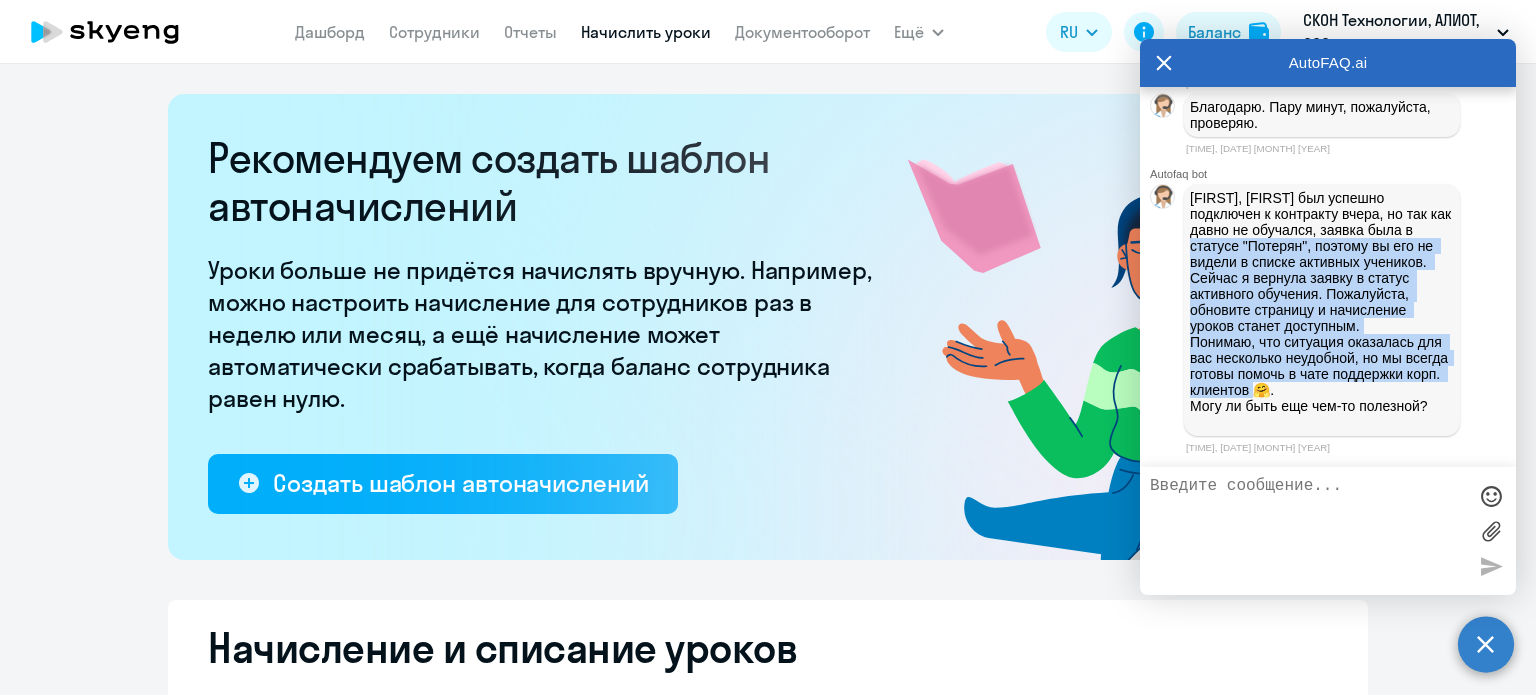 drag, startPoint x: 1204, startPoint y: 229, endPoint x: 1359, endPoint y: 388, distance: 222.04955 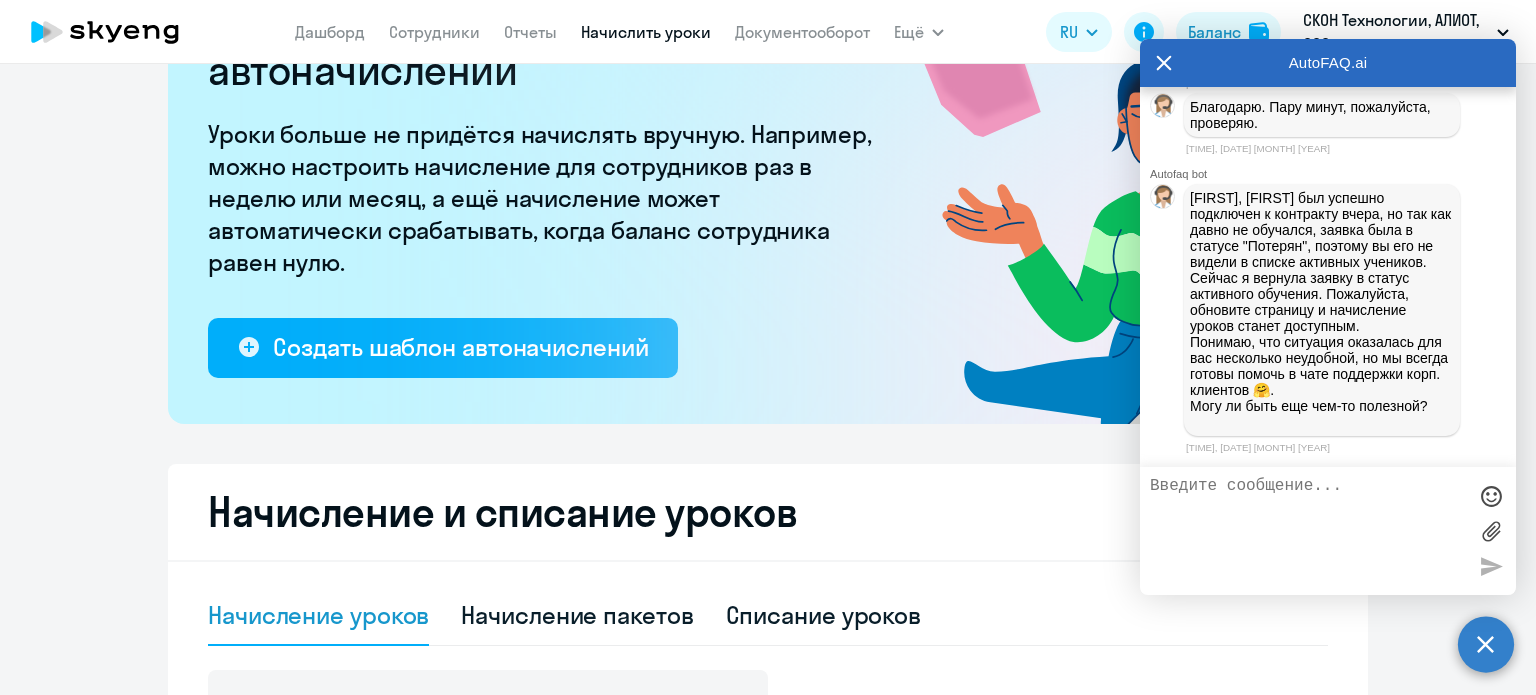scroll, scrollTop: 300, scrollLeft: 0, axis: vertical 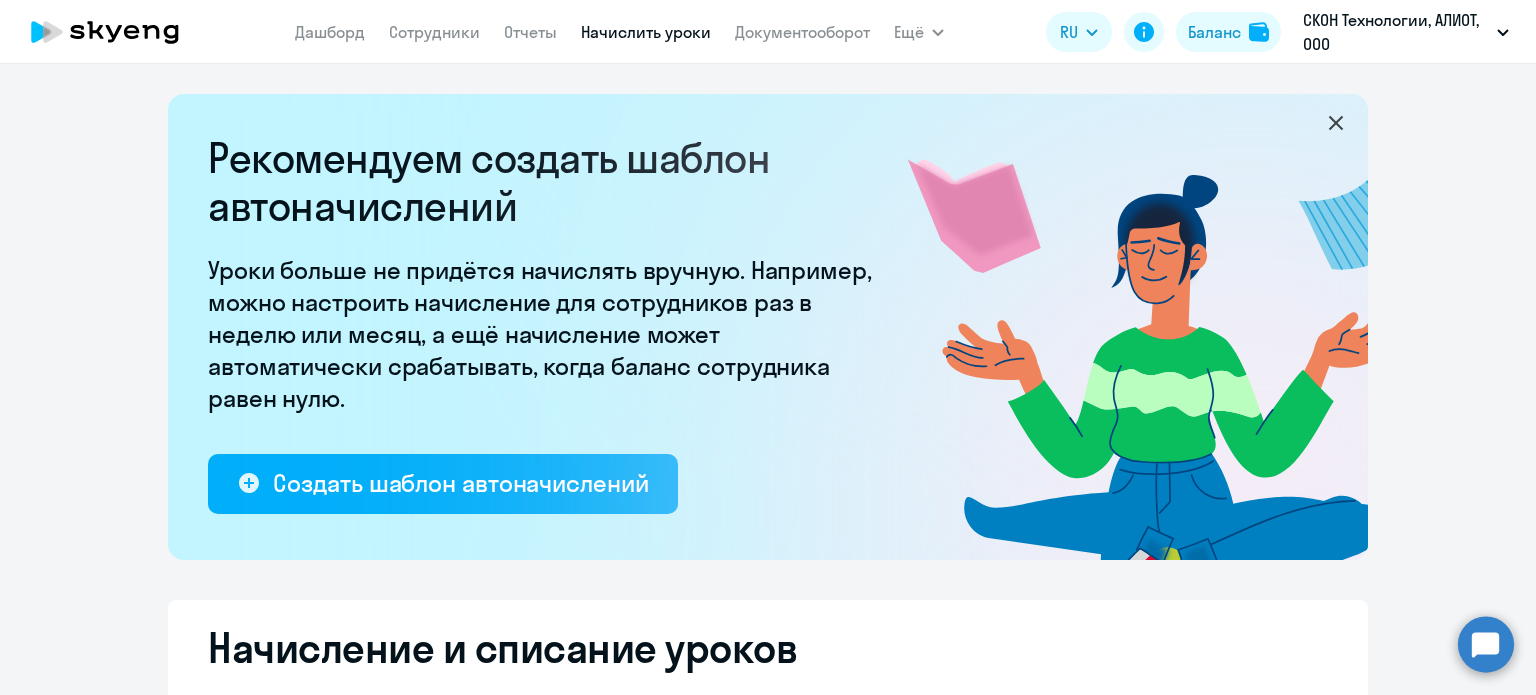 select on "10" 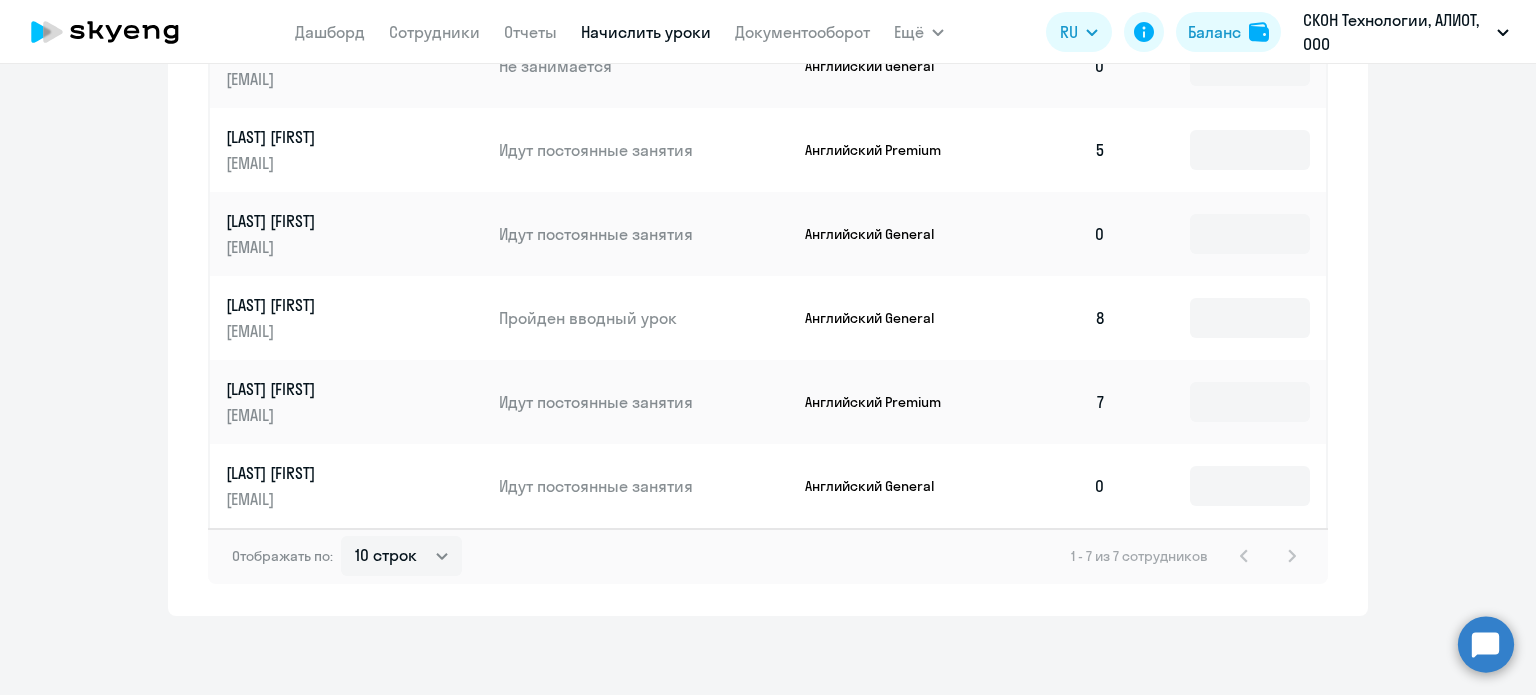 scroll, scrollTop: 1016, scrollLeft: 0, axis: vertical 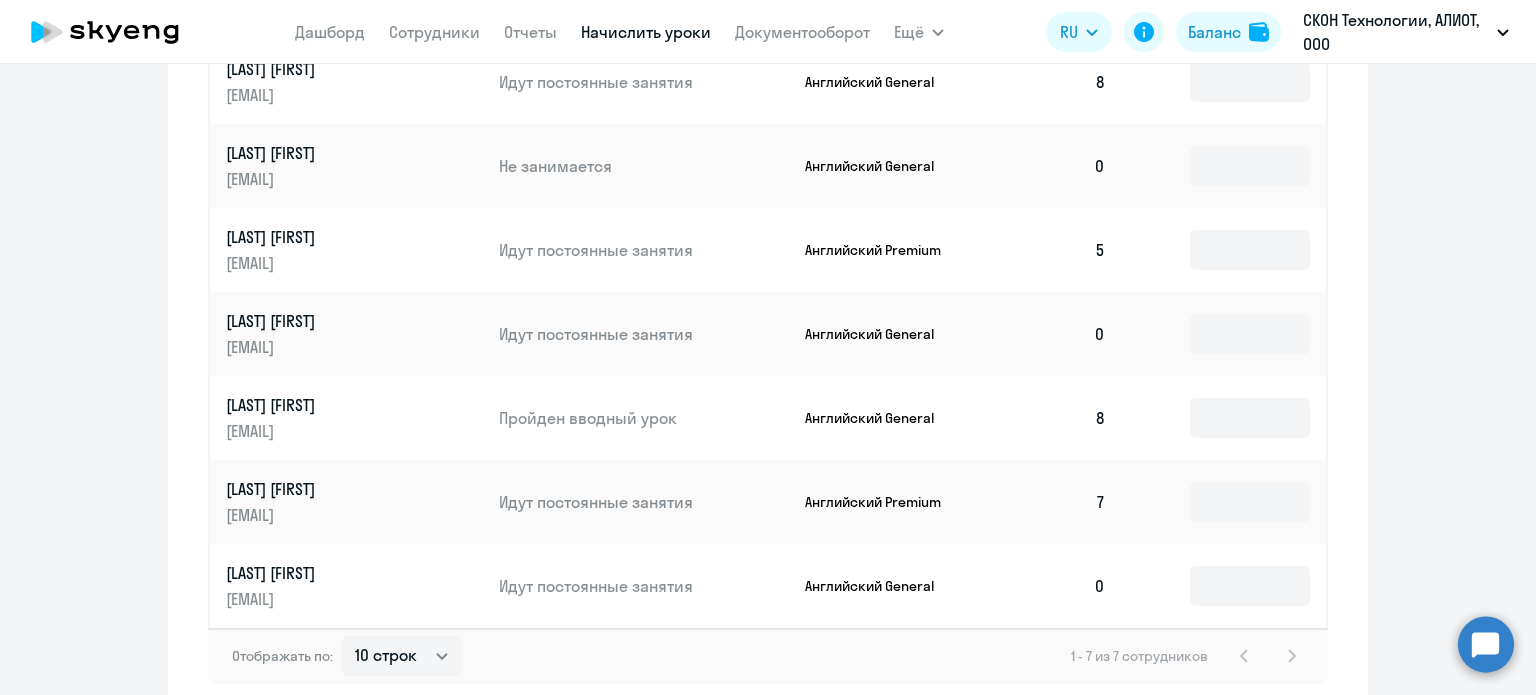 click 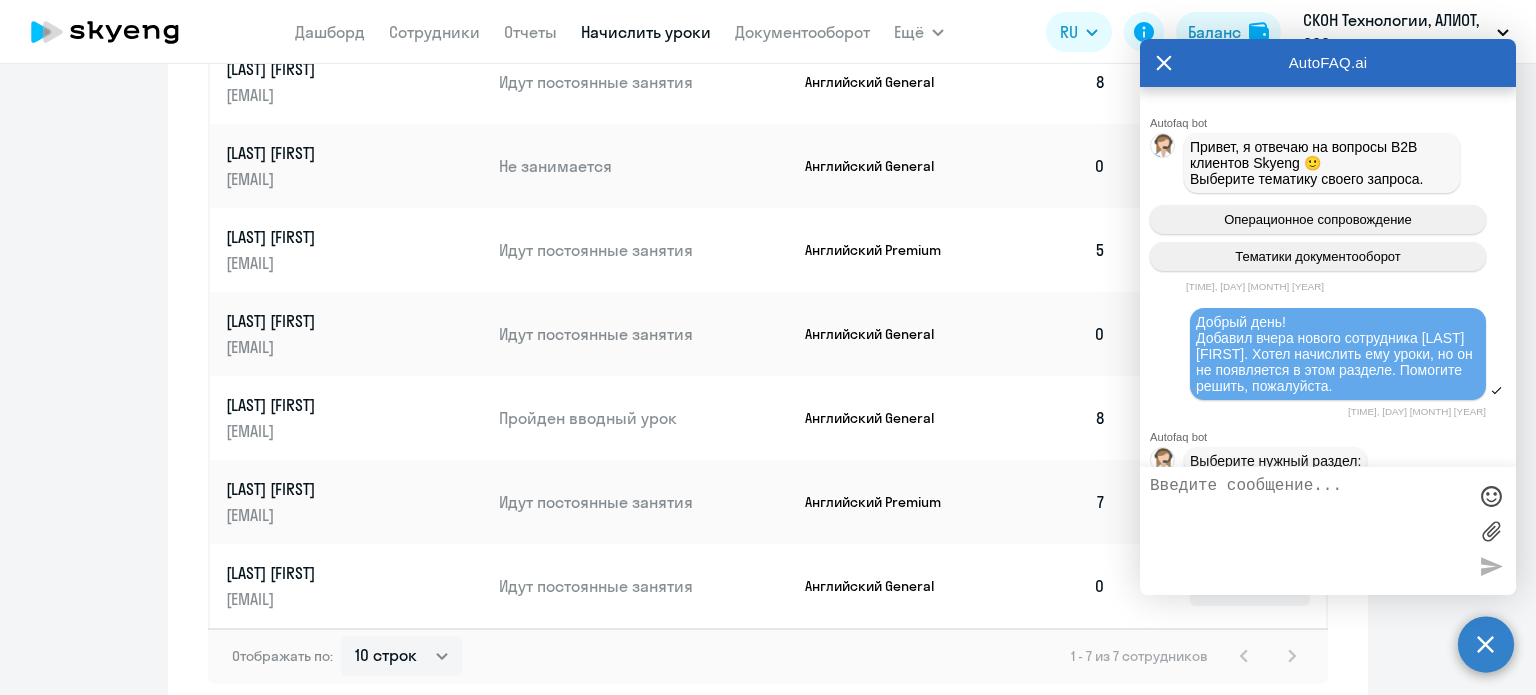 scroll, scrollTop: 2675, scrollLeft: 0, axis: vertical 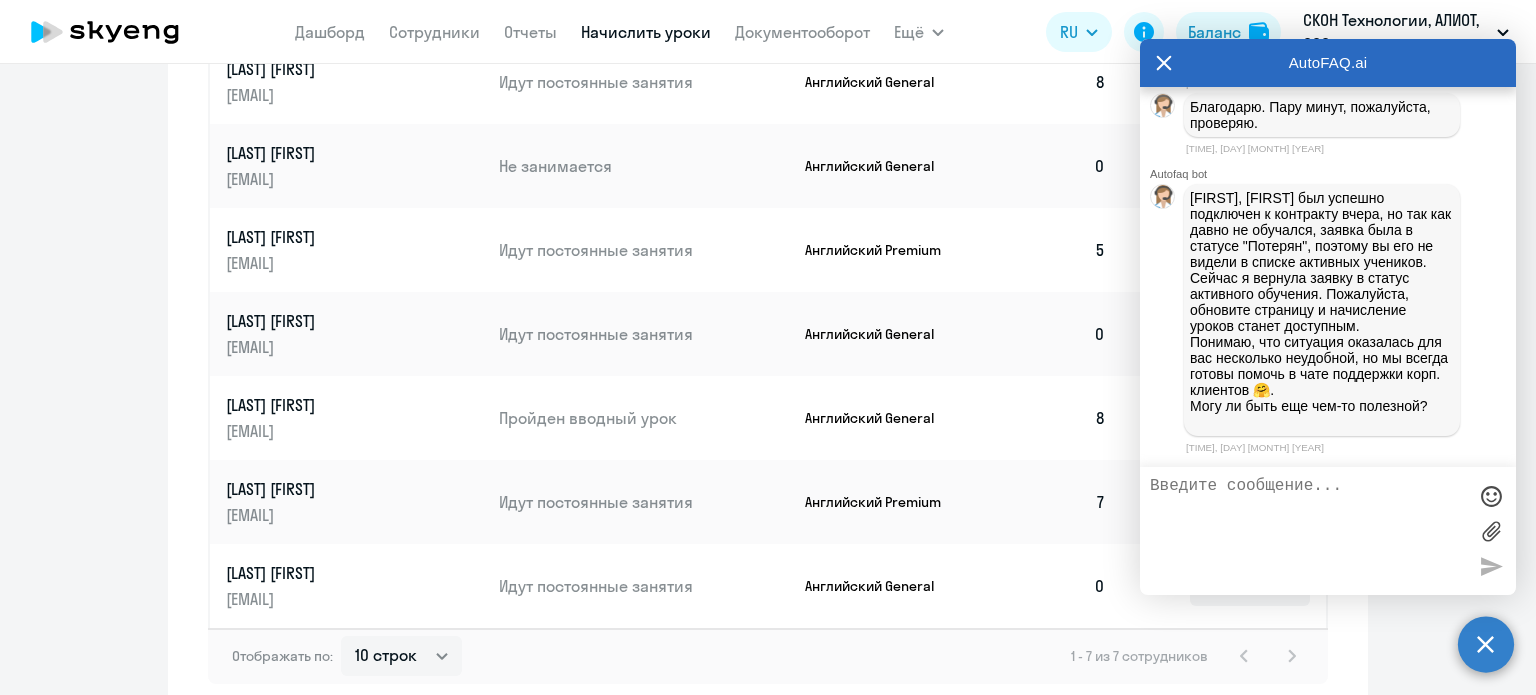 click at bounding box center [1308, 531] 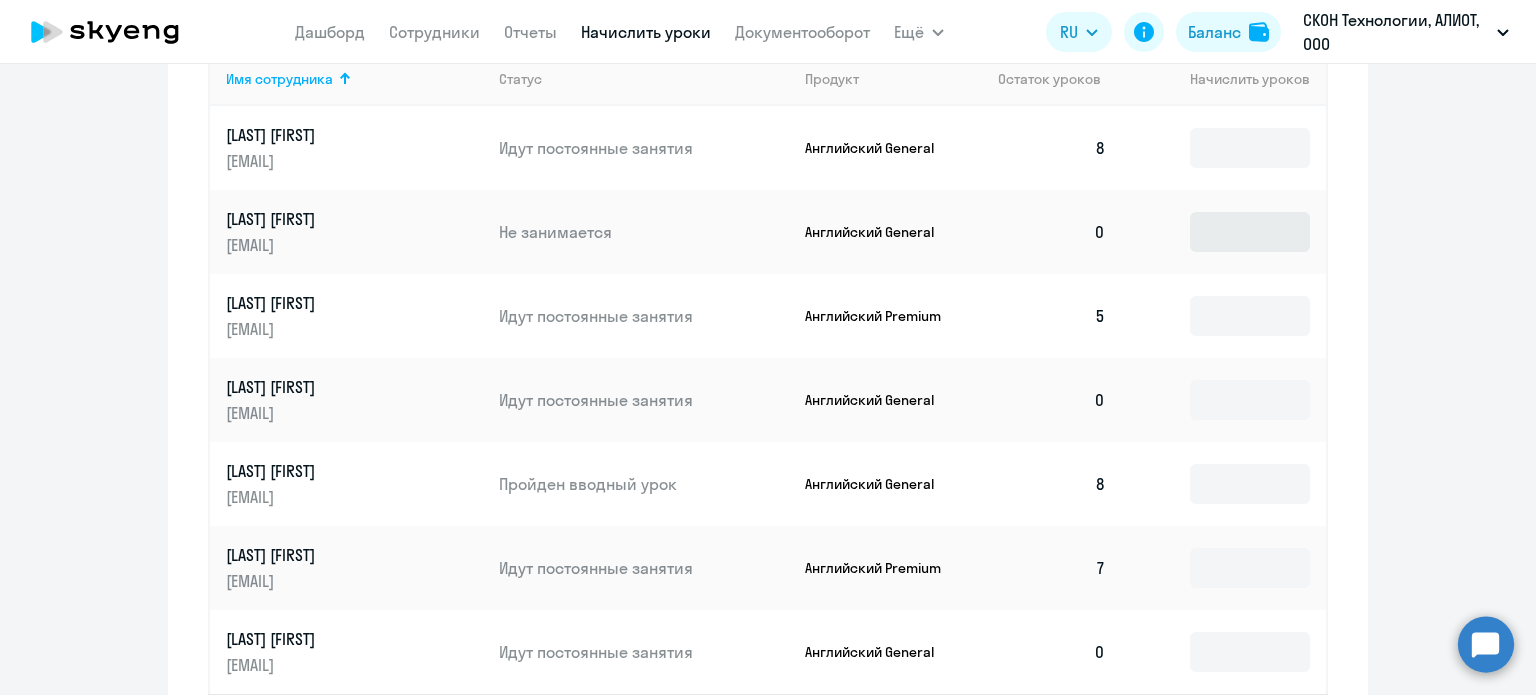 scroll, scrollTop: 916, scrollLeft: 0, axis: vertical 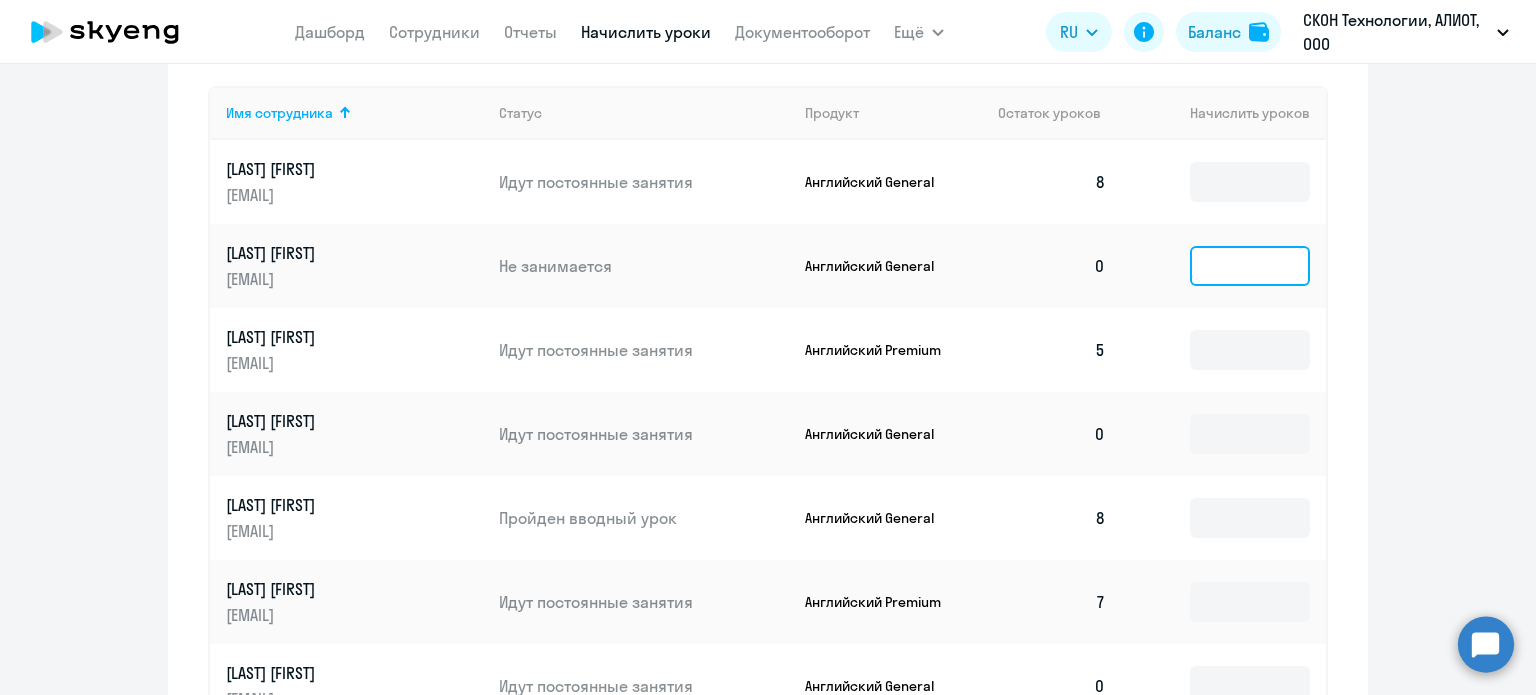click 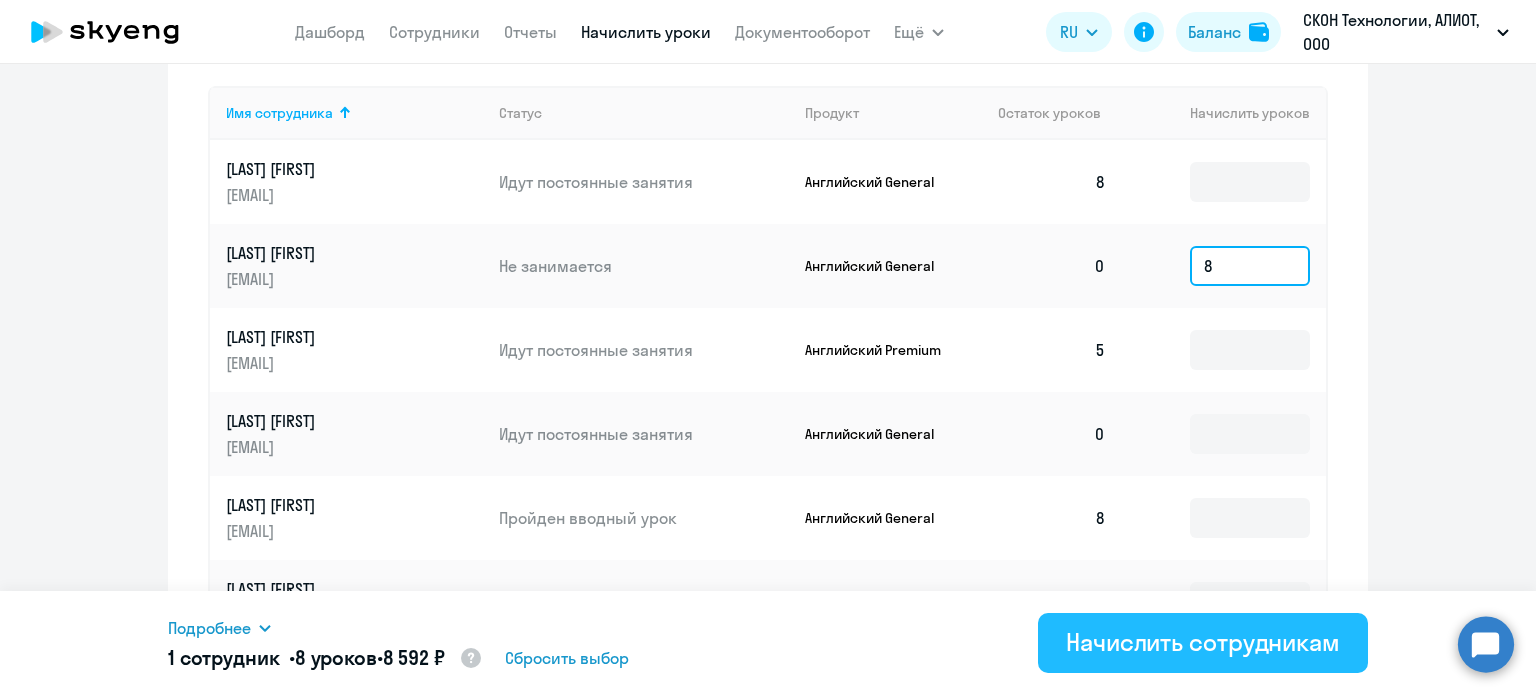 type on "8" 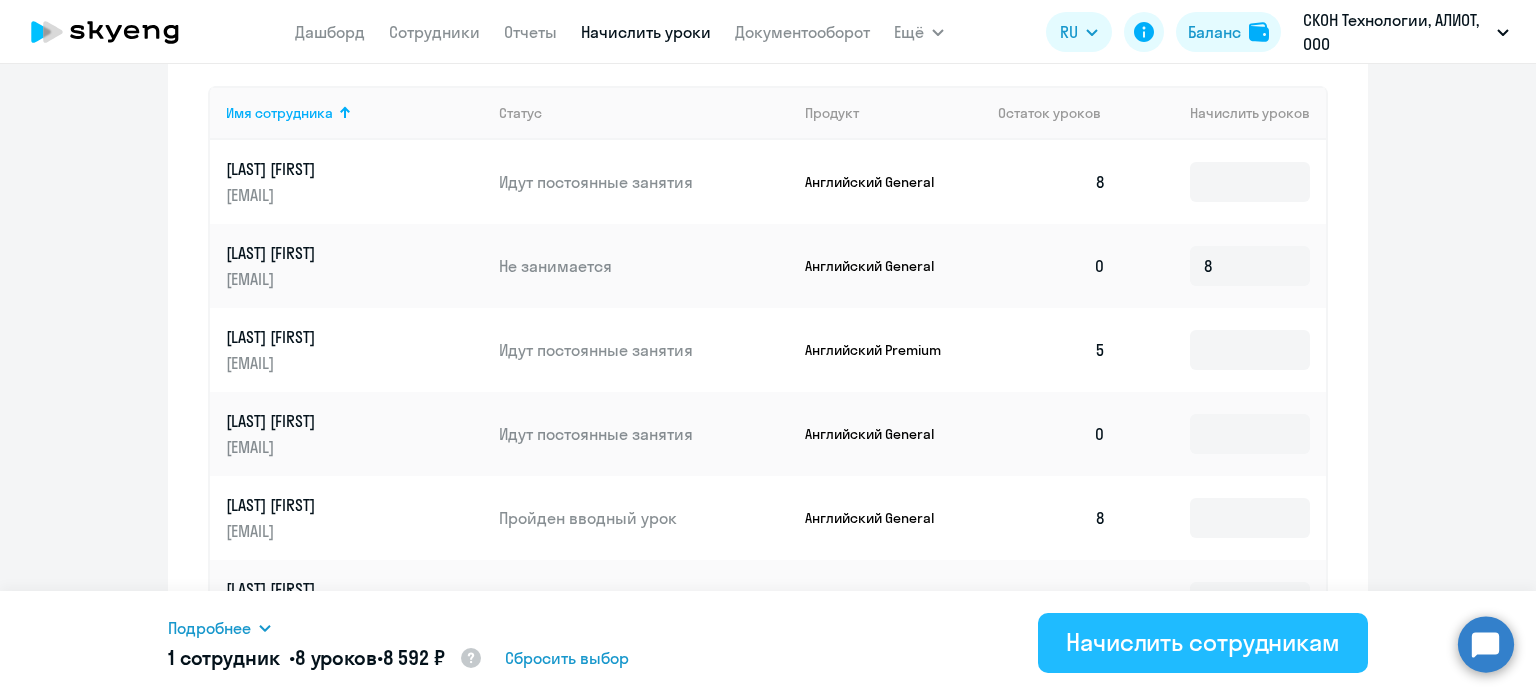 click on "Начислить сотрудникам" at bounding box center [1203, 642] 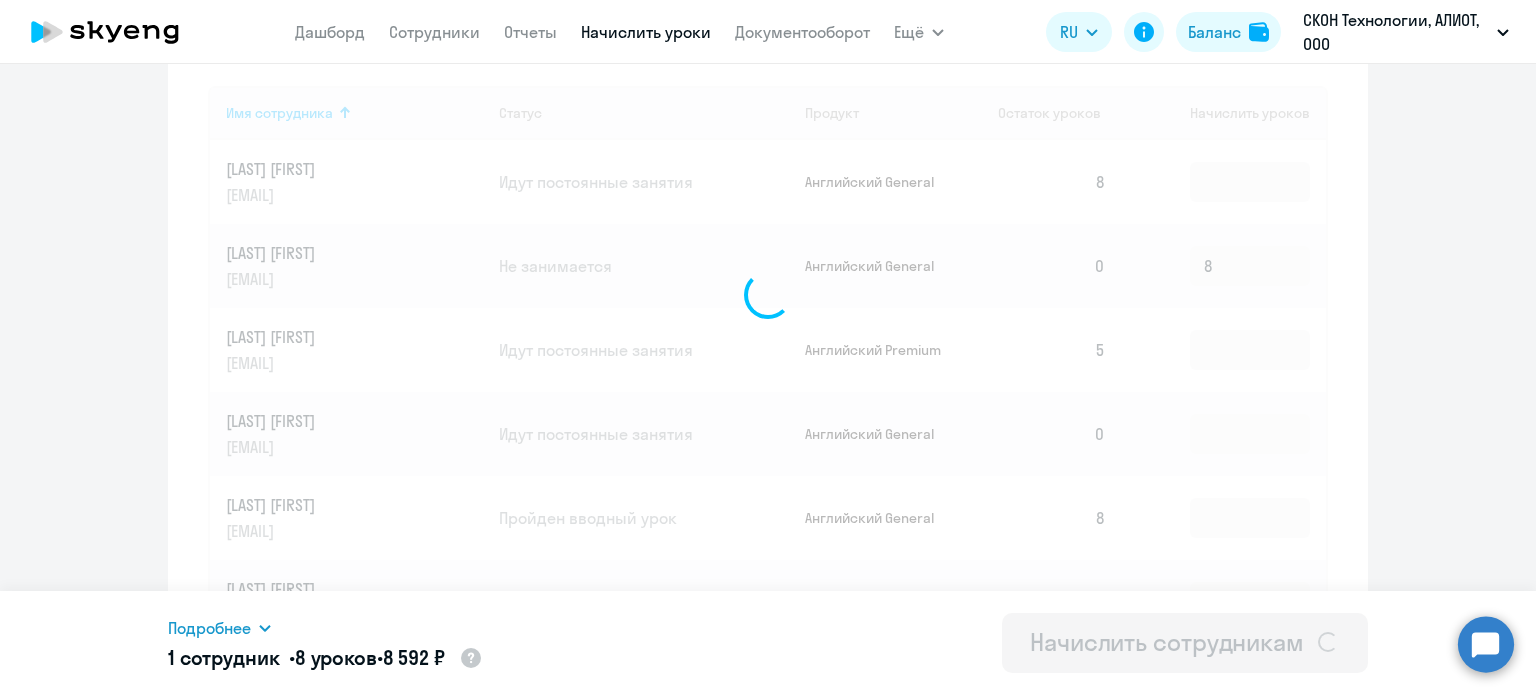 type 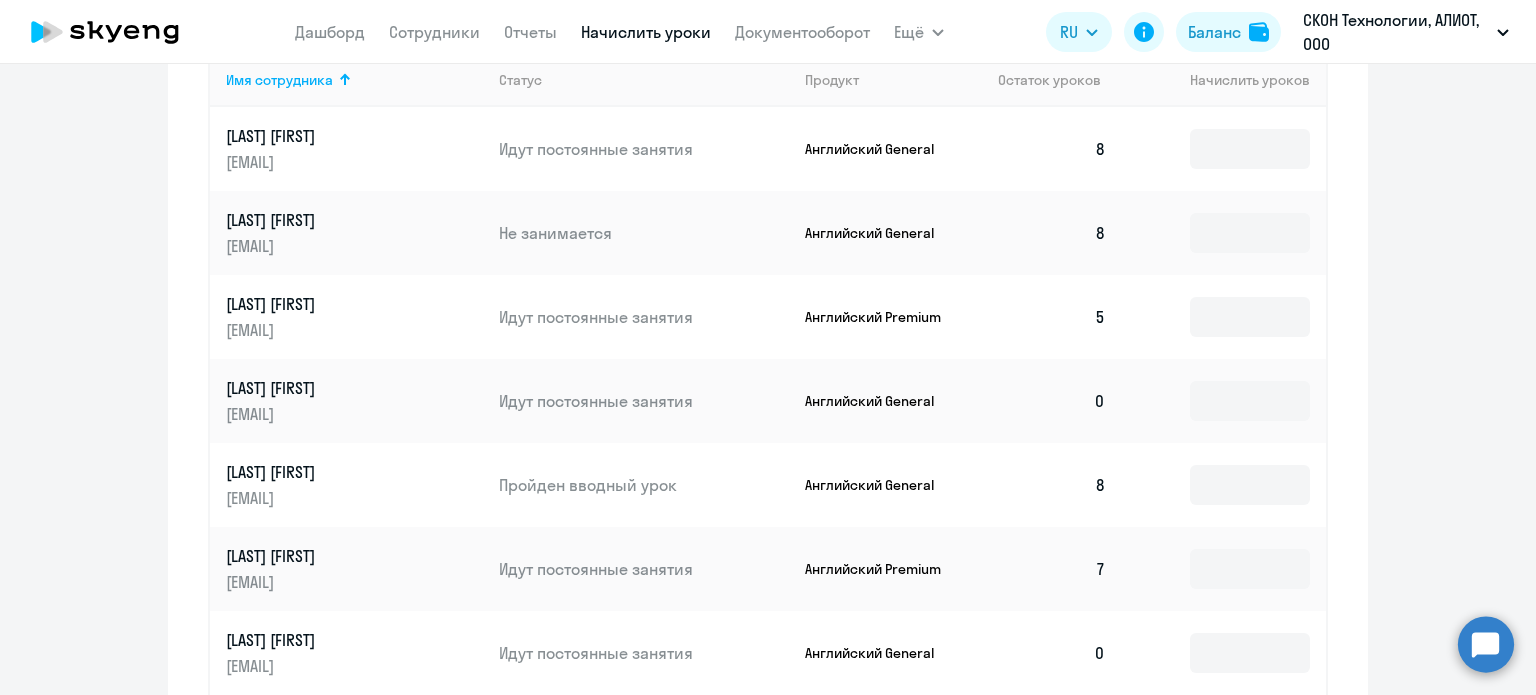 scroll, scrollTop: 916, scrollLeft: 0, axis: vertical 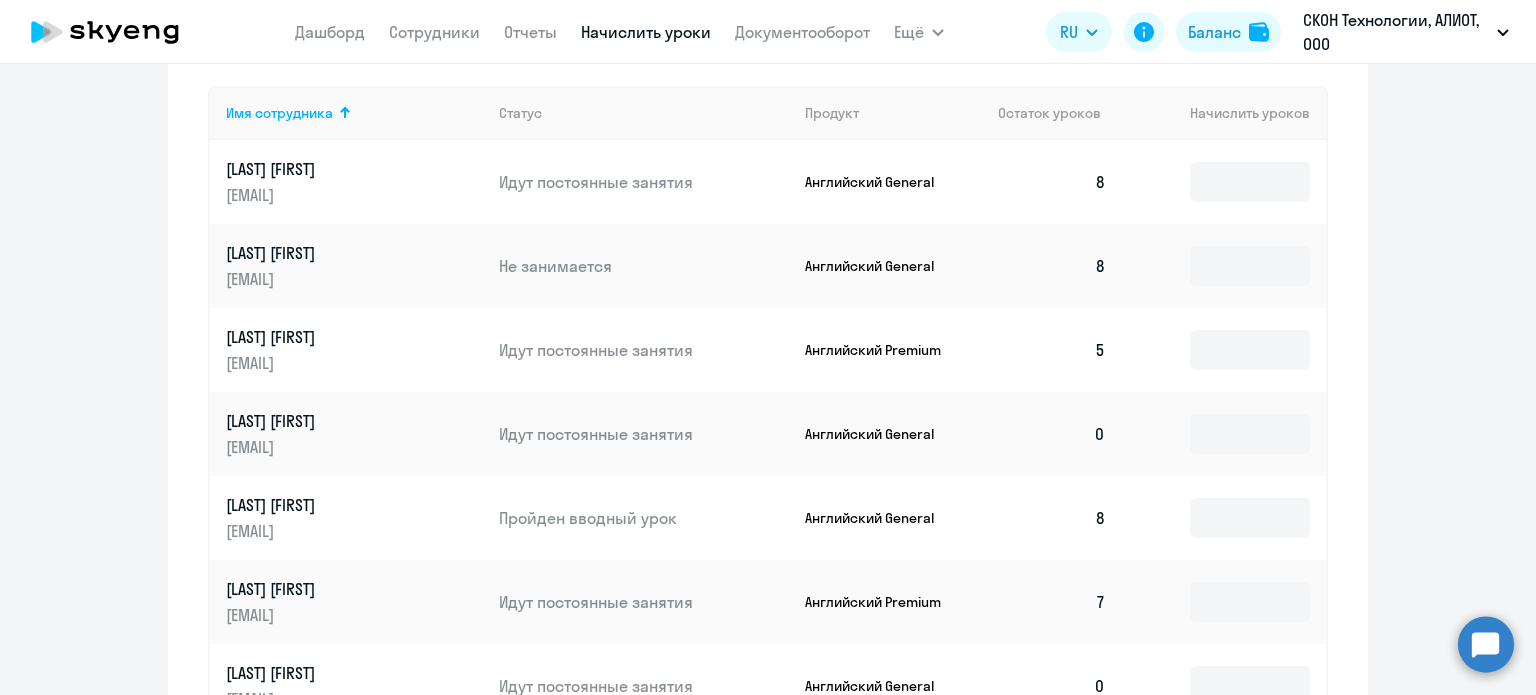 click 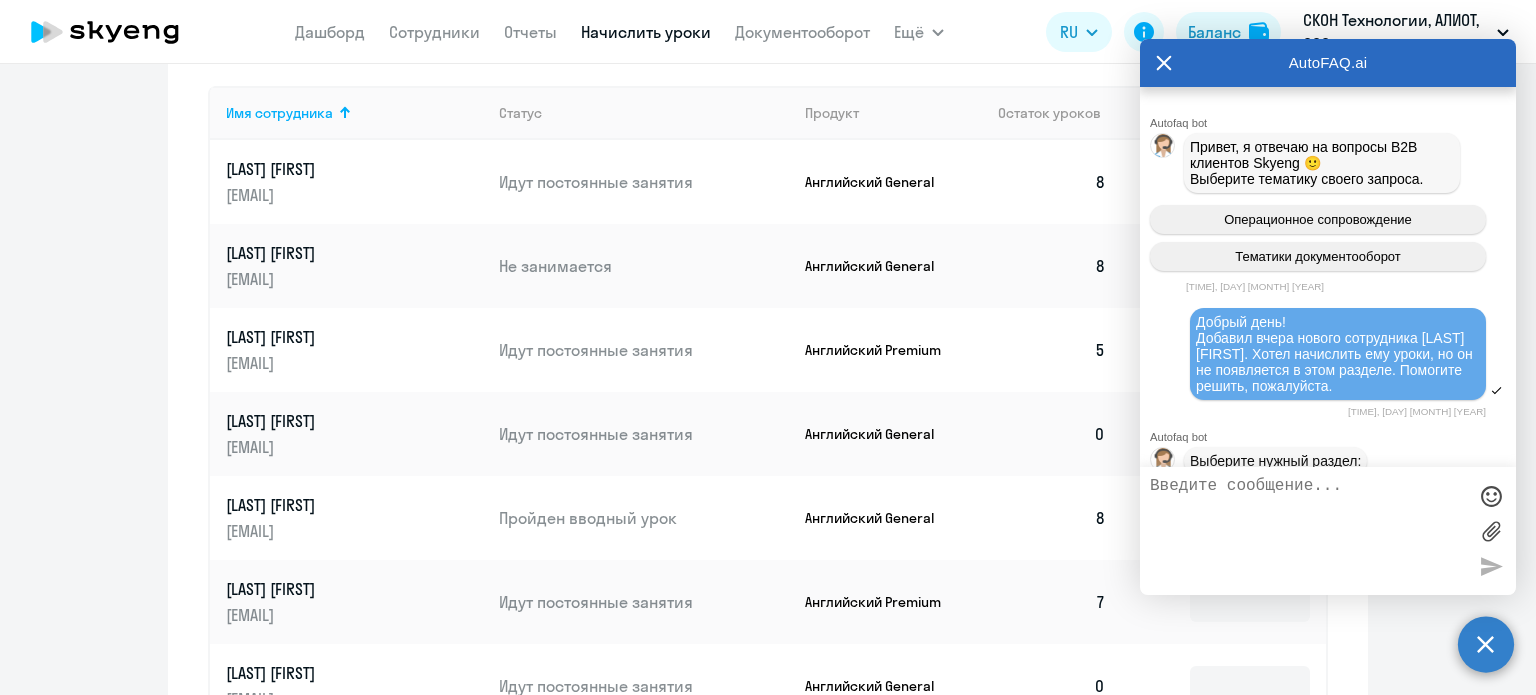 scroll, scrollTop: 2667, scrollLeft: 0, axis: vertical 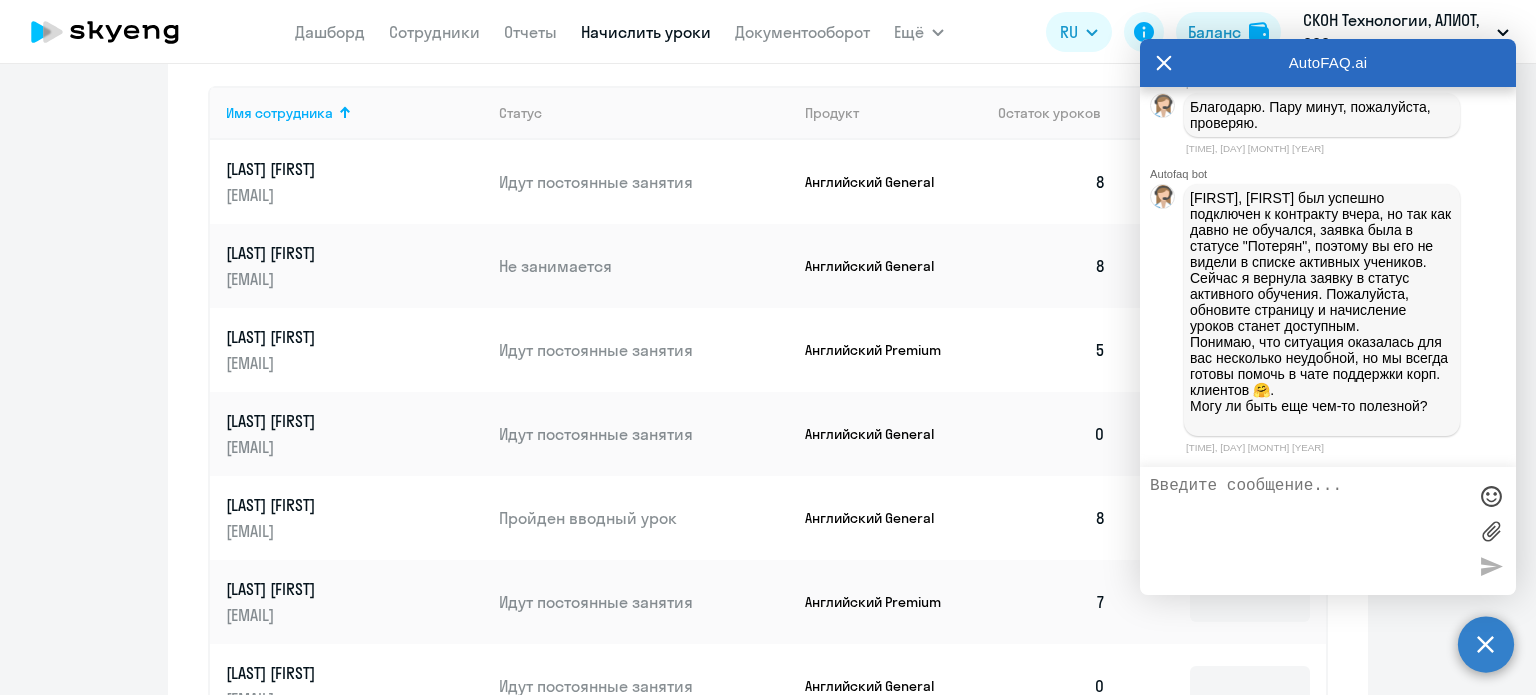 click at bounding box center [1308, 531] 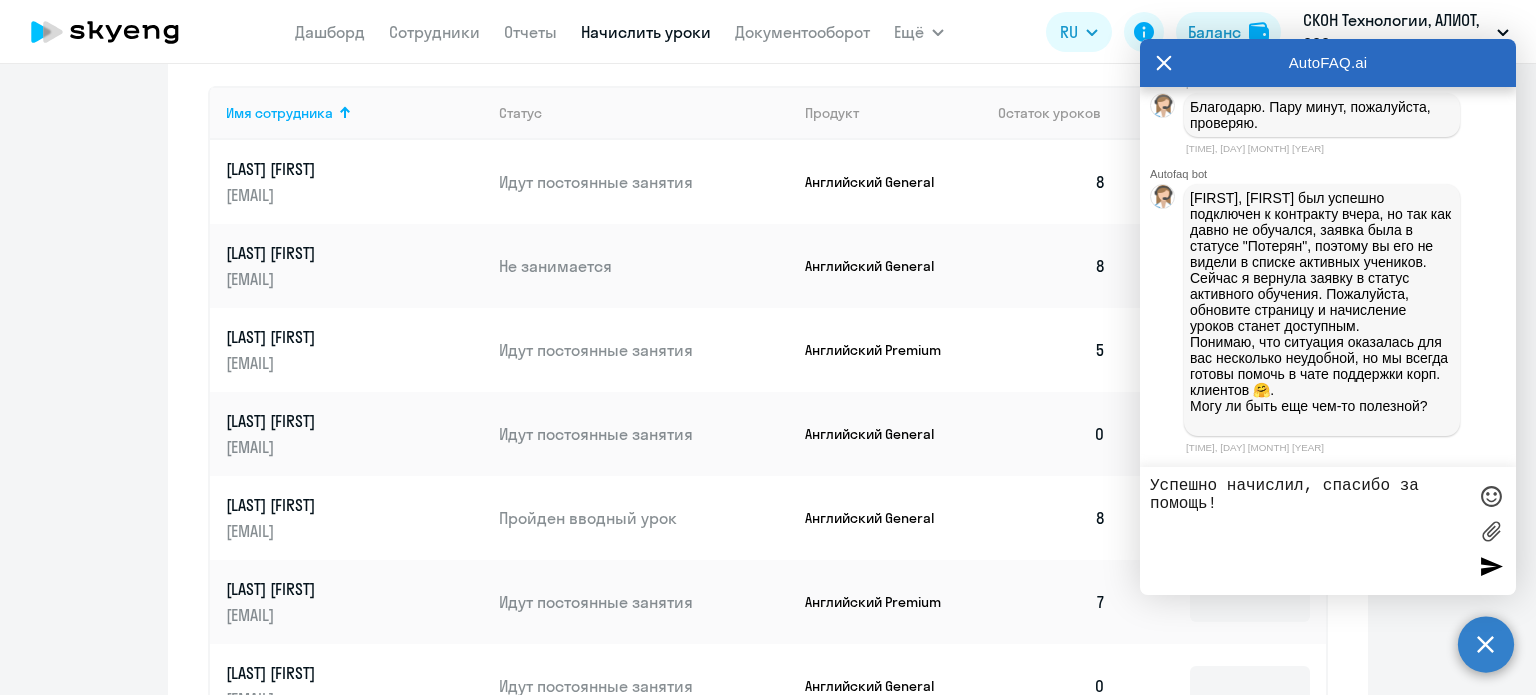 type on "Успешно начислил, спасибо за помощь!)" 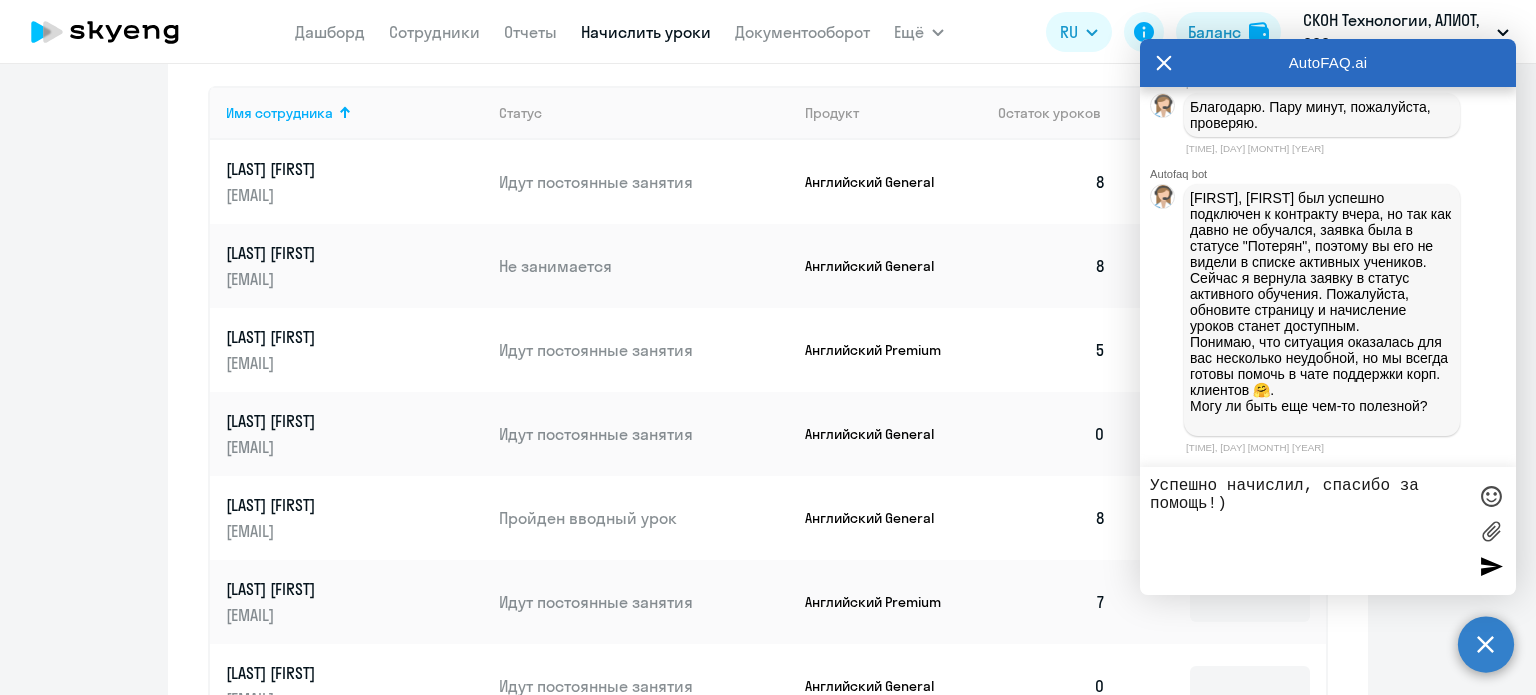 type 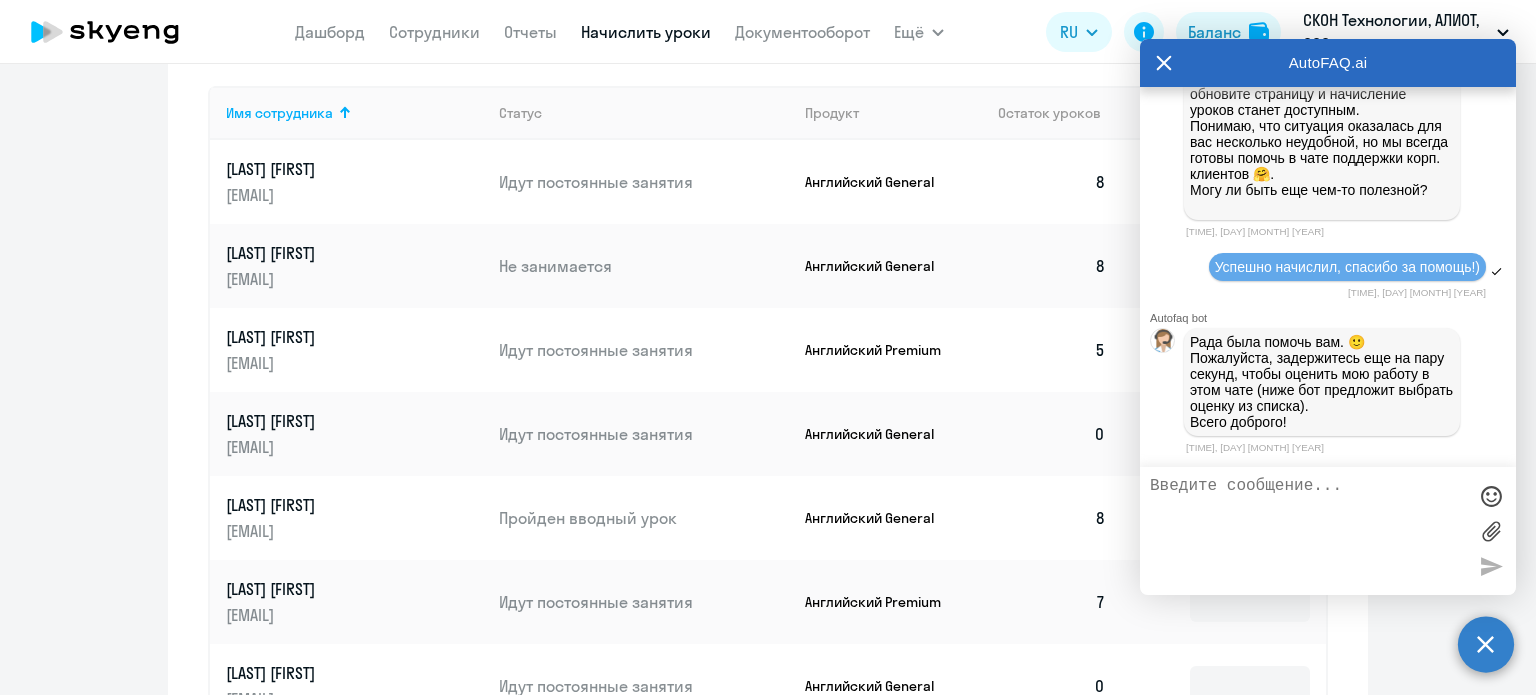 scroll, scrollTop: 3206, scrollLeft: 0, axis: vertical 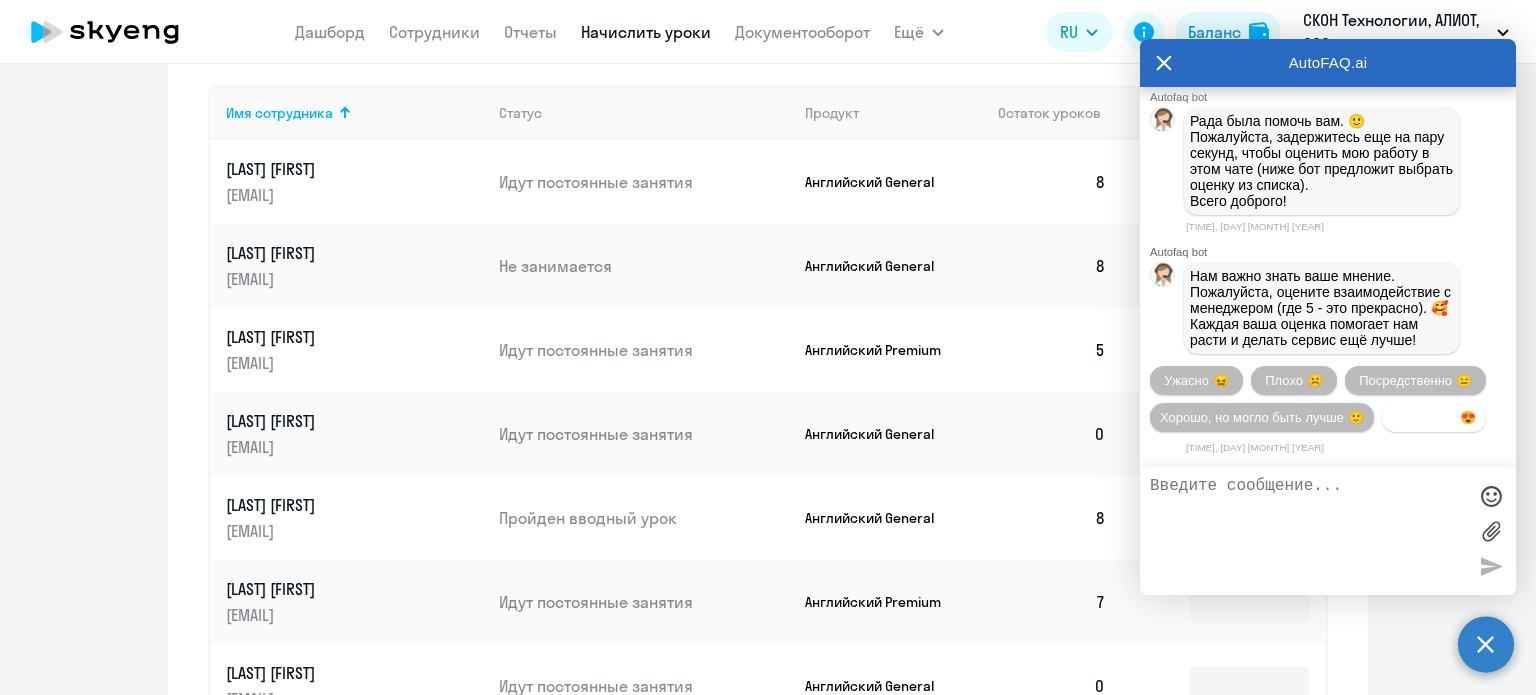 click on "Прекрасно 😍" at bounding box center [1434, 417] 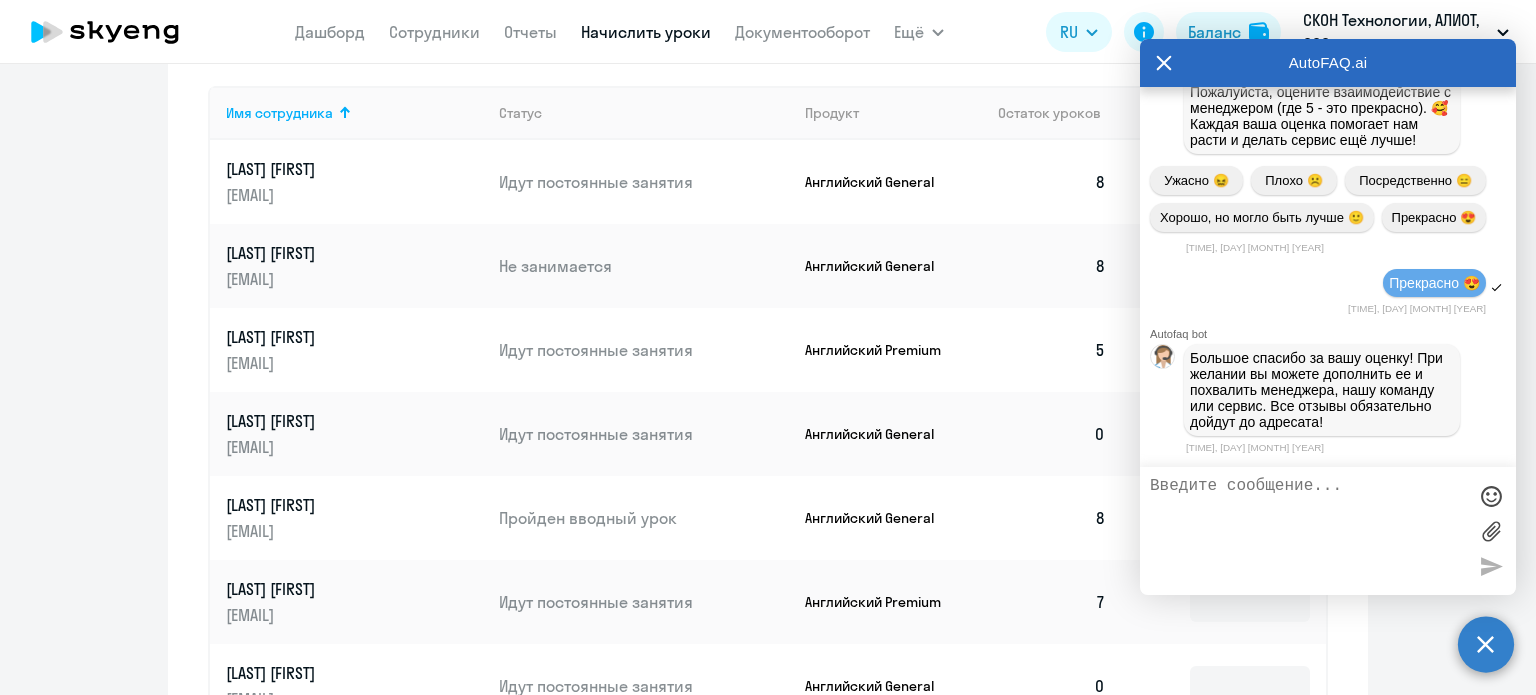 scroll, scrollTop: 3414, scrollLeft: 0, axis: vertical 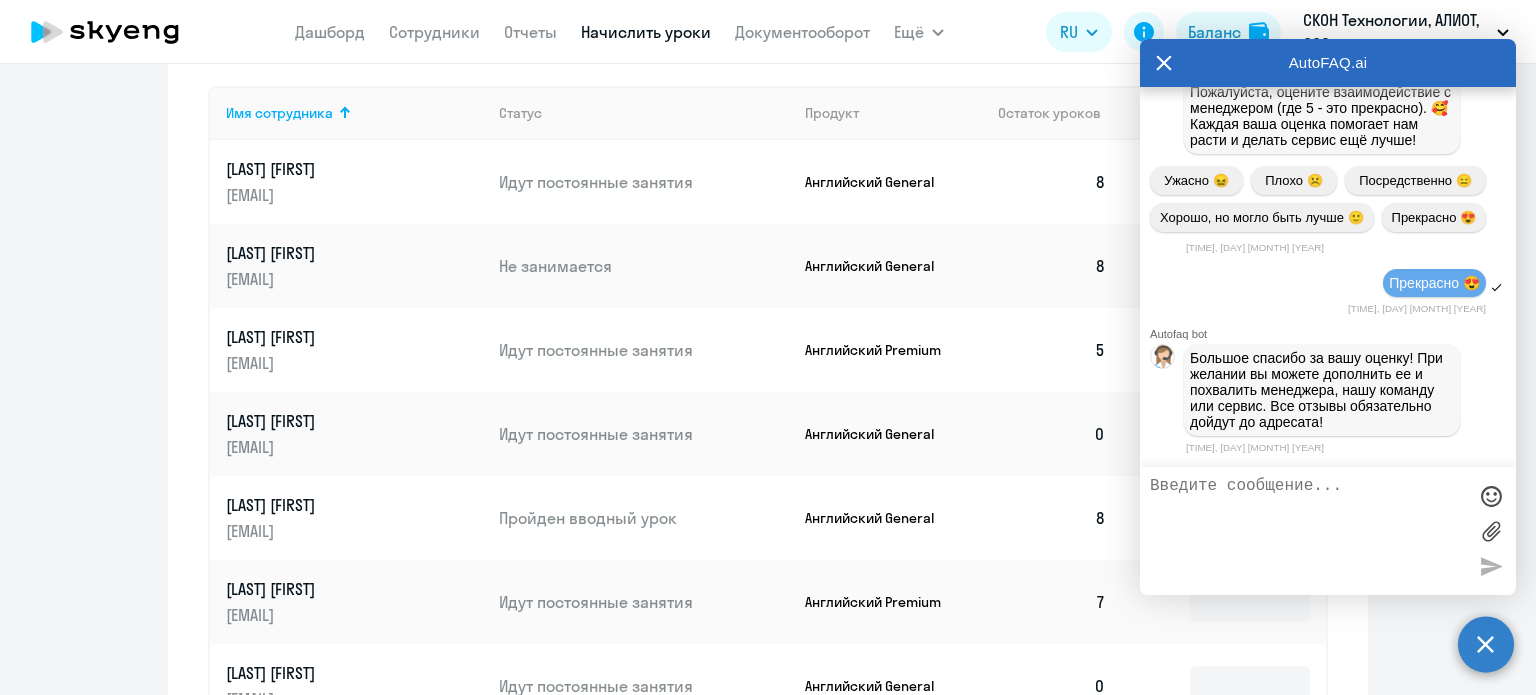 click 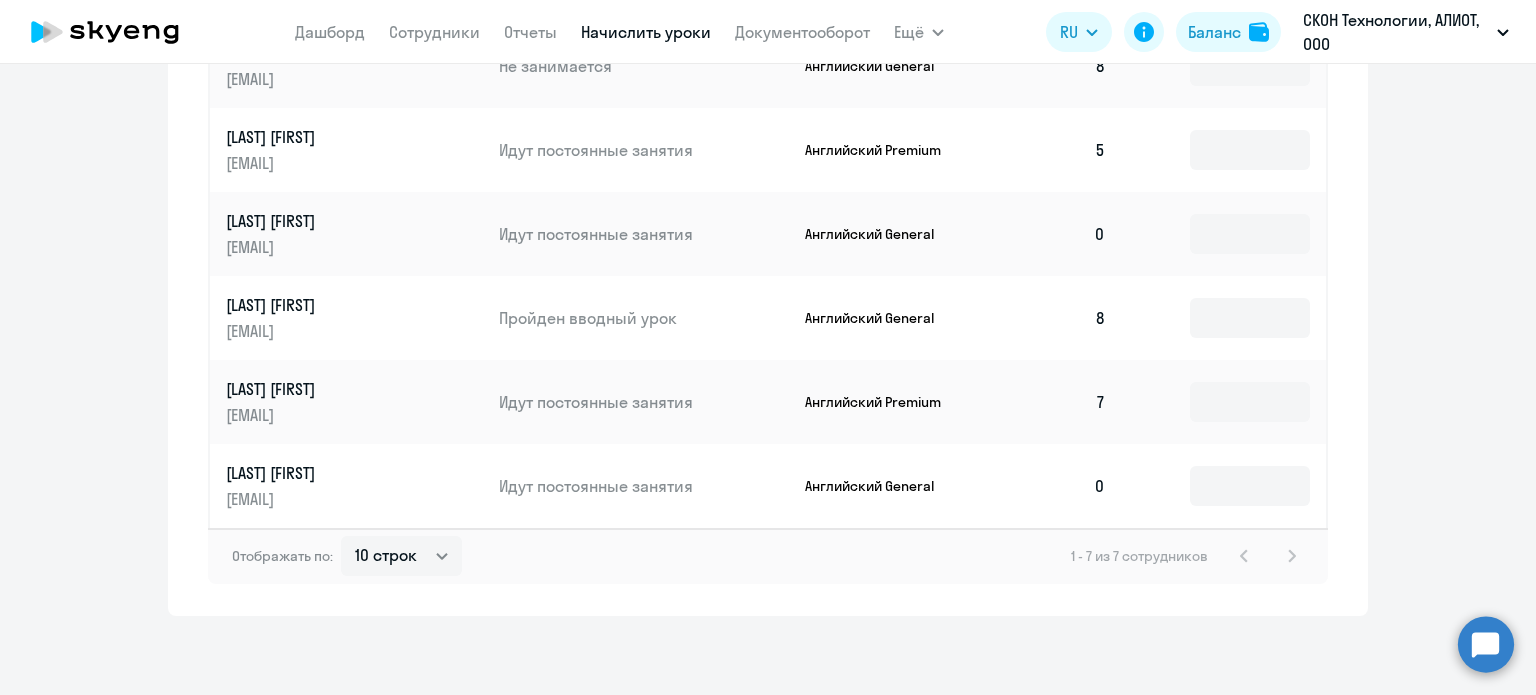scroll, scrollTop: 1016, scrollLeft: 0, axis: vertical 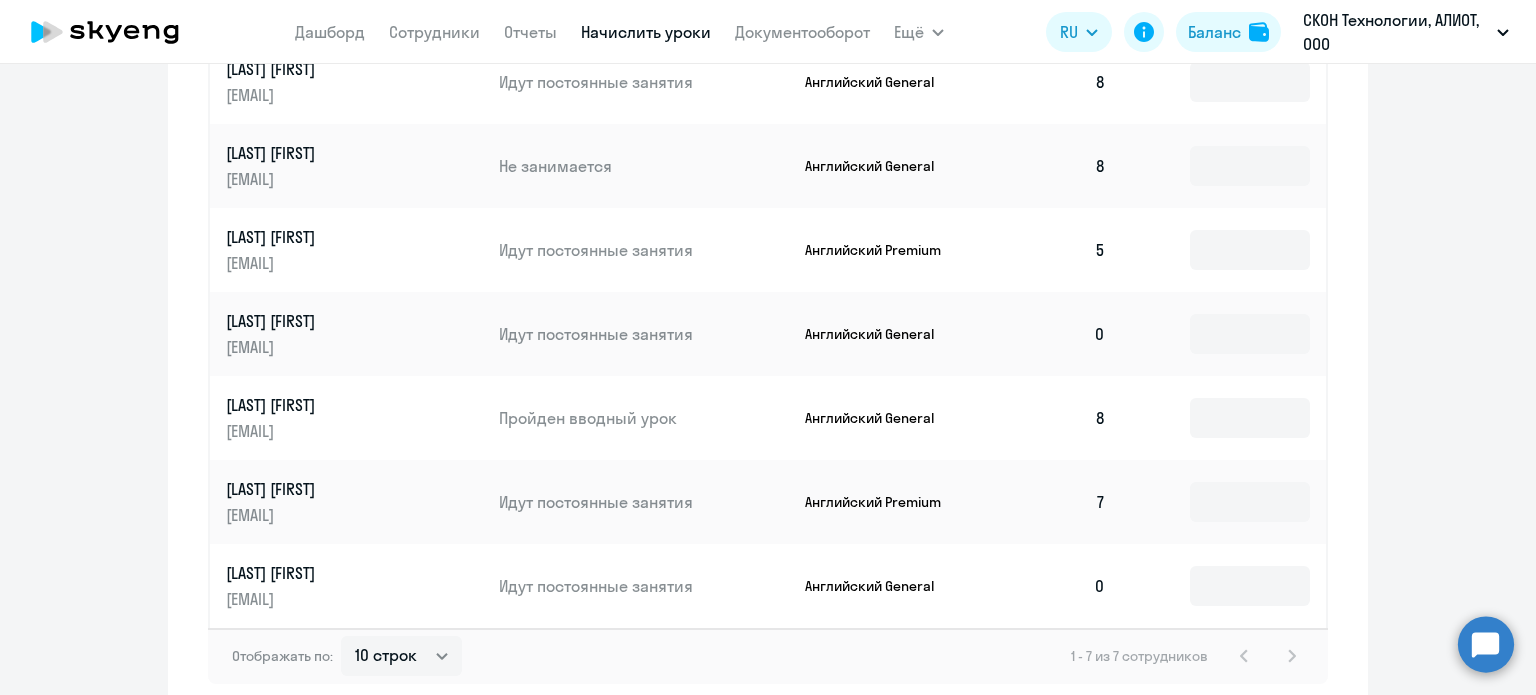 click on "nikitashark95@gmail.com" 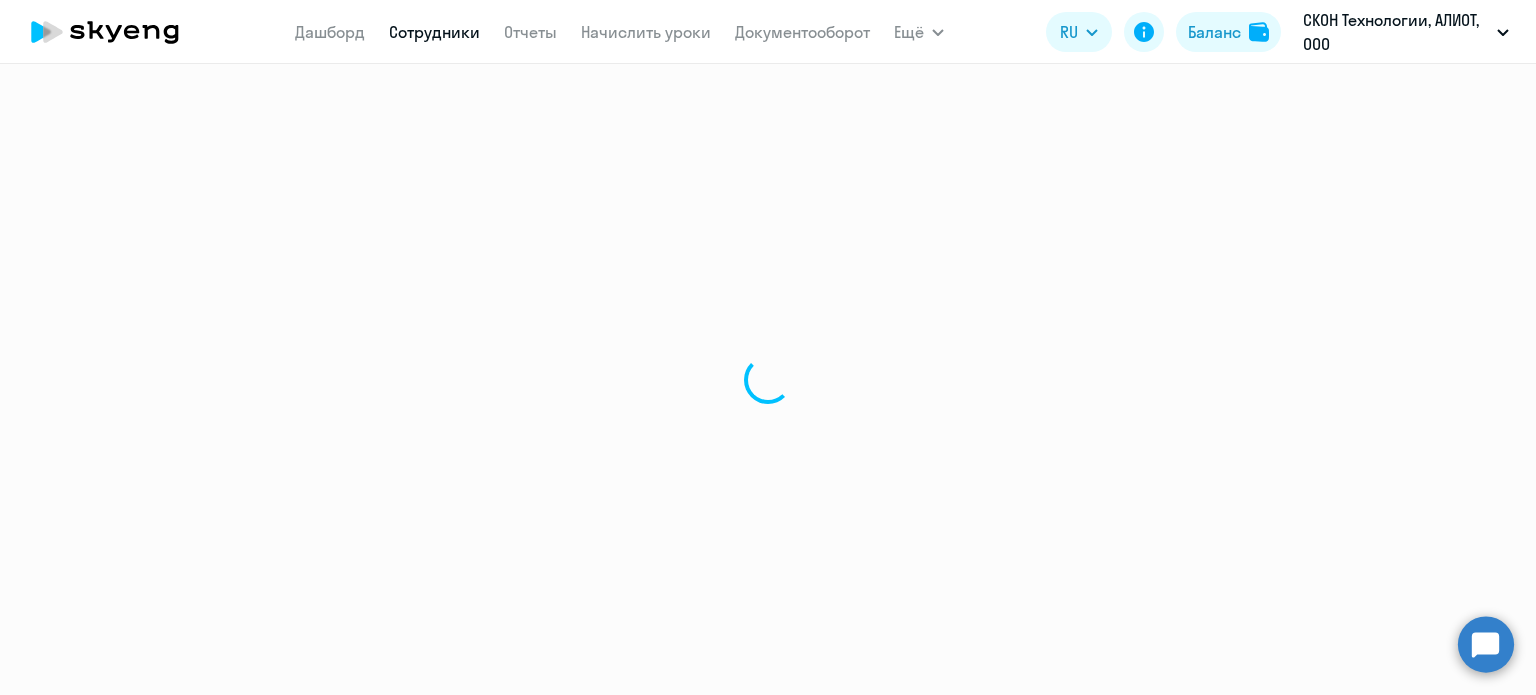 scroll, scrollTop: 0, scrollLeft: 0, axis: both 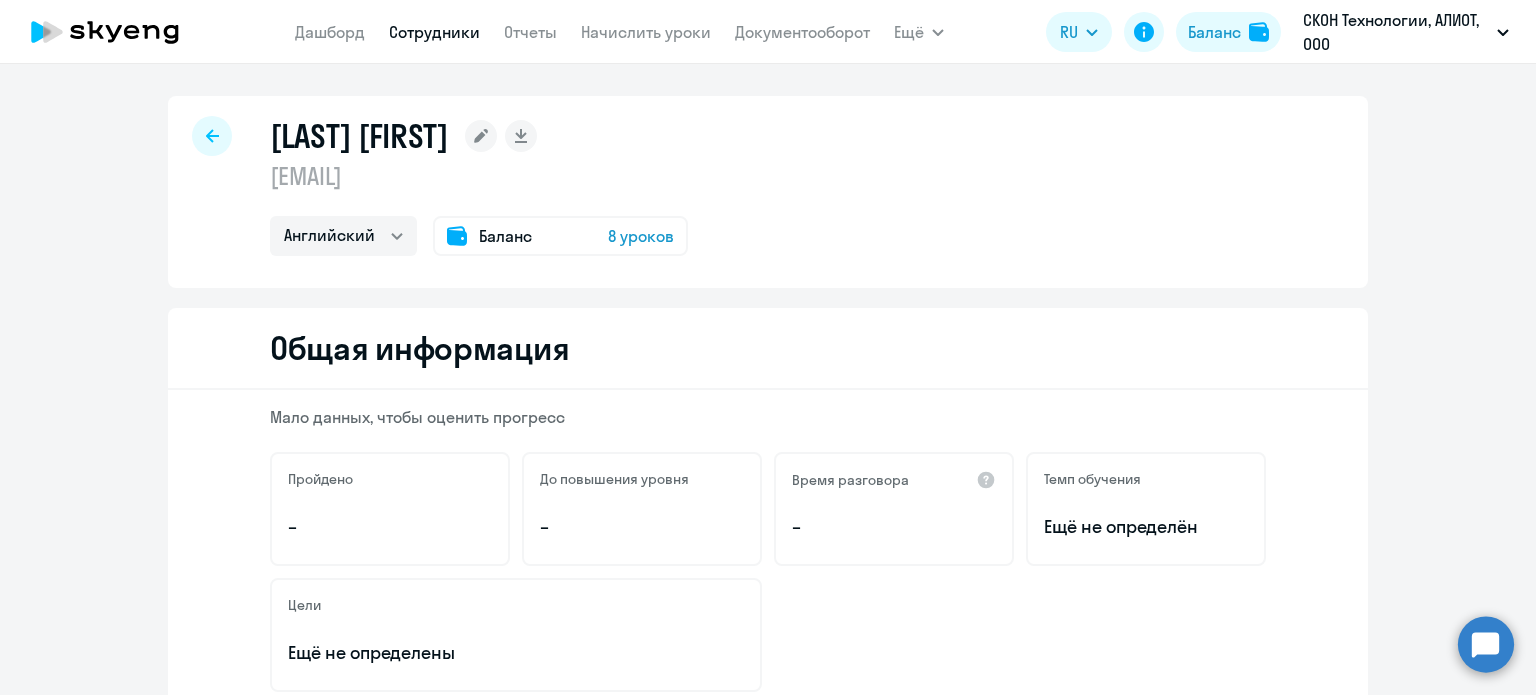 drag, startPoint x: 555, startPoint y: 175, endPoint x: 229, endPoint y: 185, distance: 326.15335 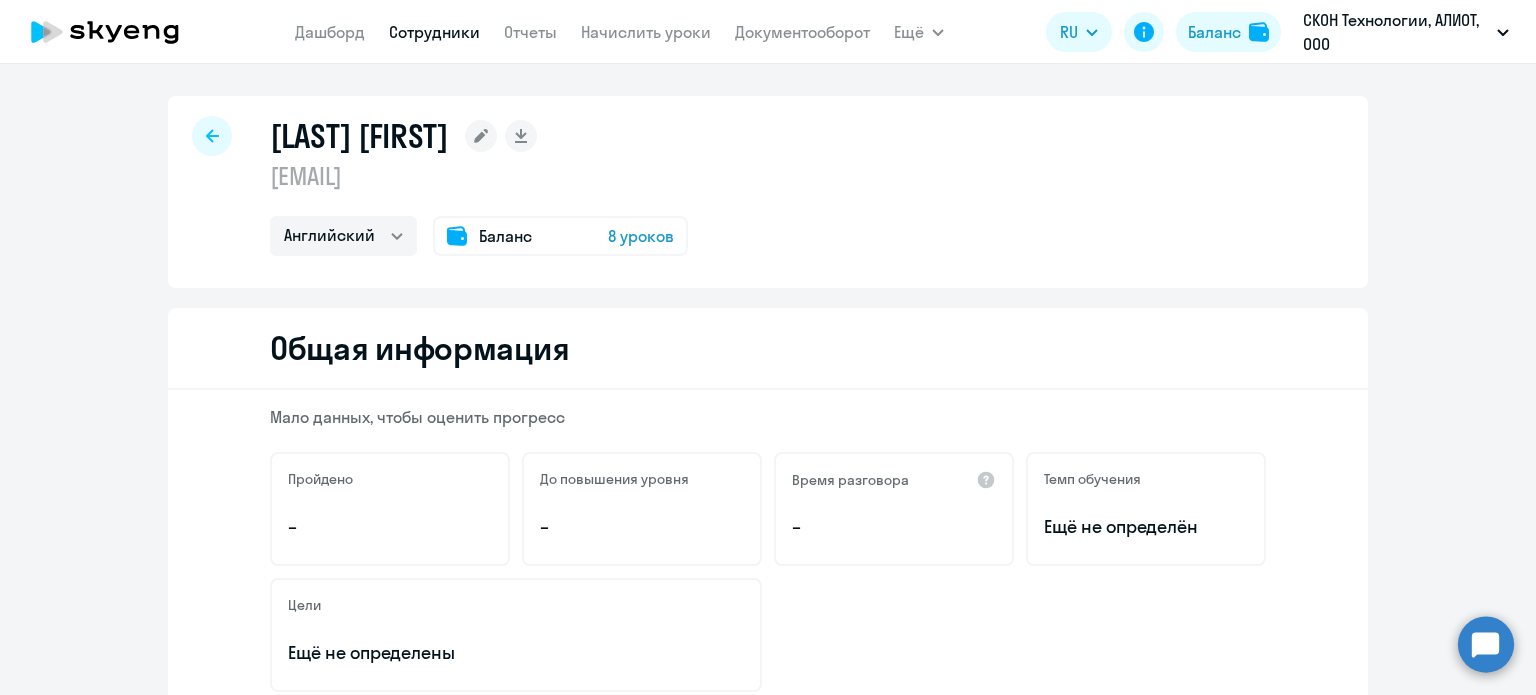 drag, startPoint x: 538, startPoint y: 182, endPoint x: 259, endPoint y: 182, distance: 279 